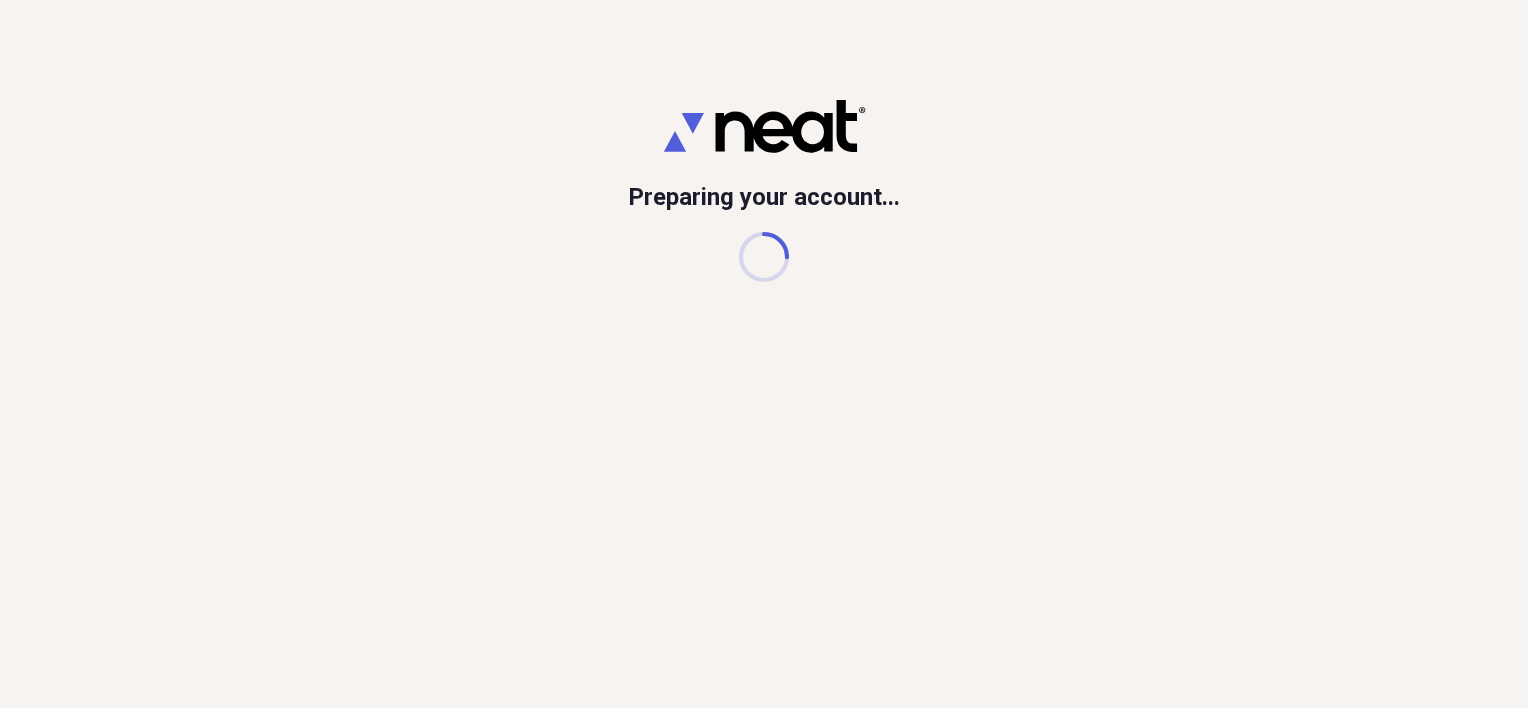 scroll, scrollTop: 0, scrollLeft: 0, axis: both 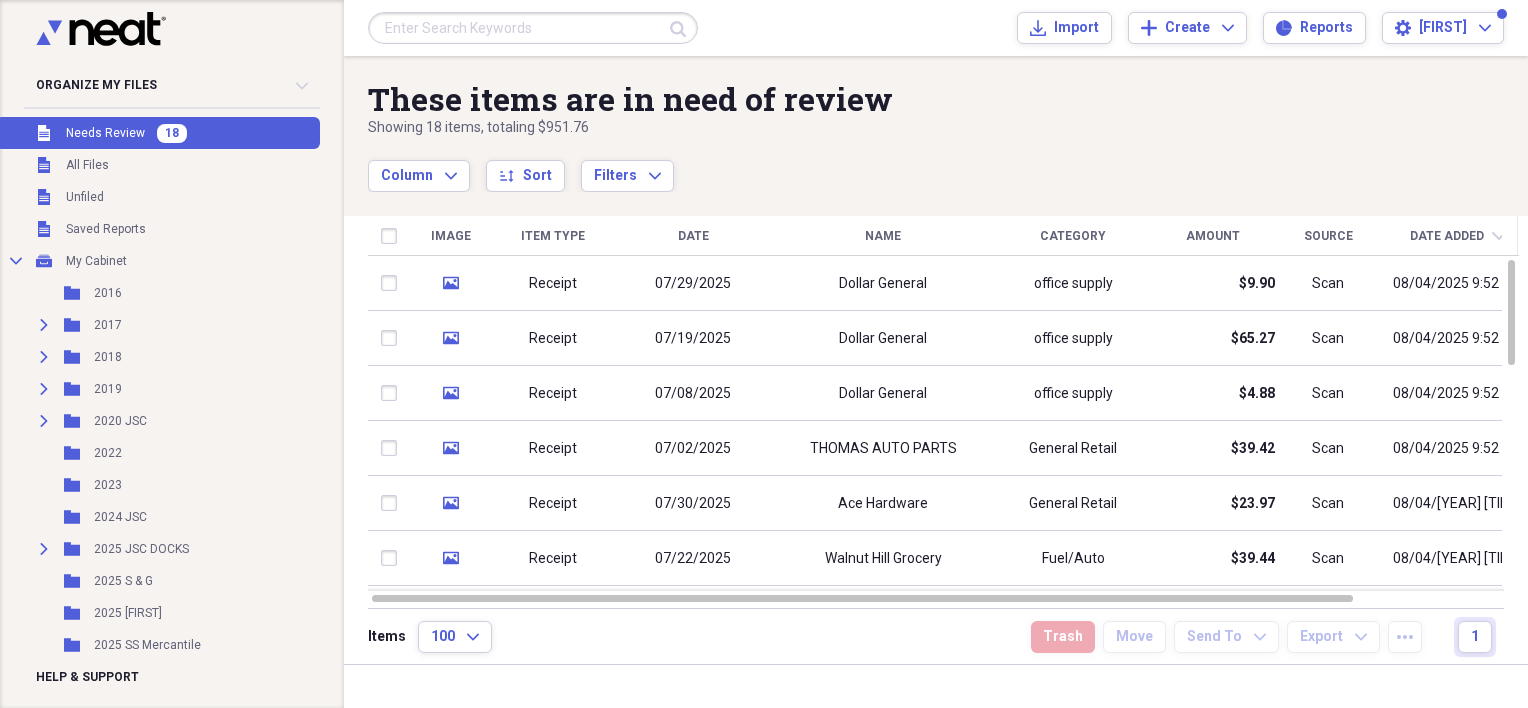 click on "Needs Review" at bounding box center (105, 133) 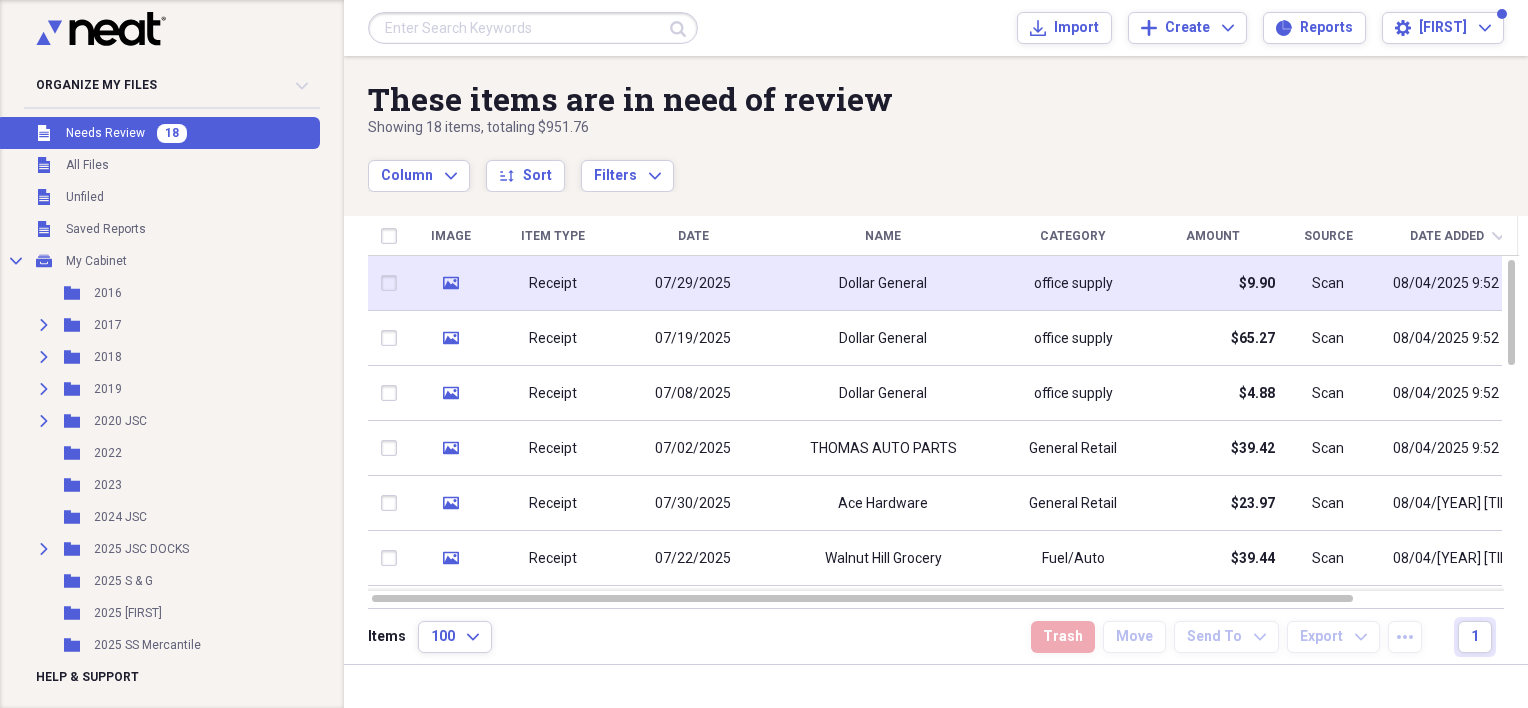 click on "07/29/2025" at bounding box center [693, 284] 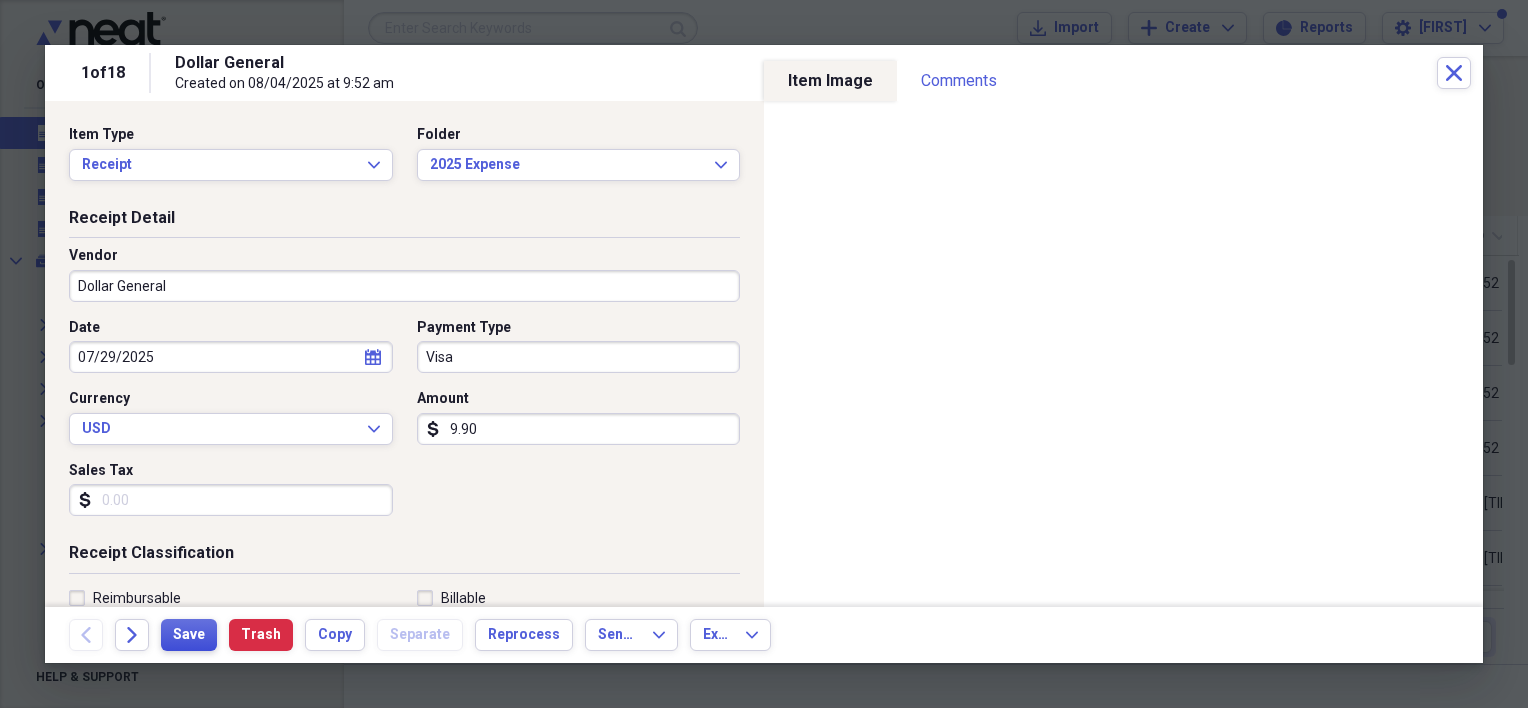 click on "Save" at bounding box center [189, 635] 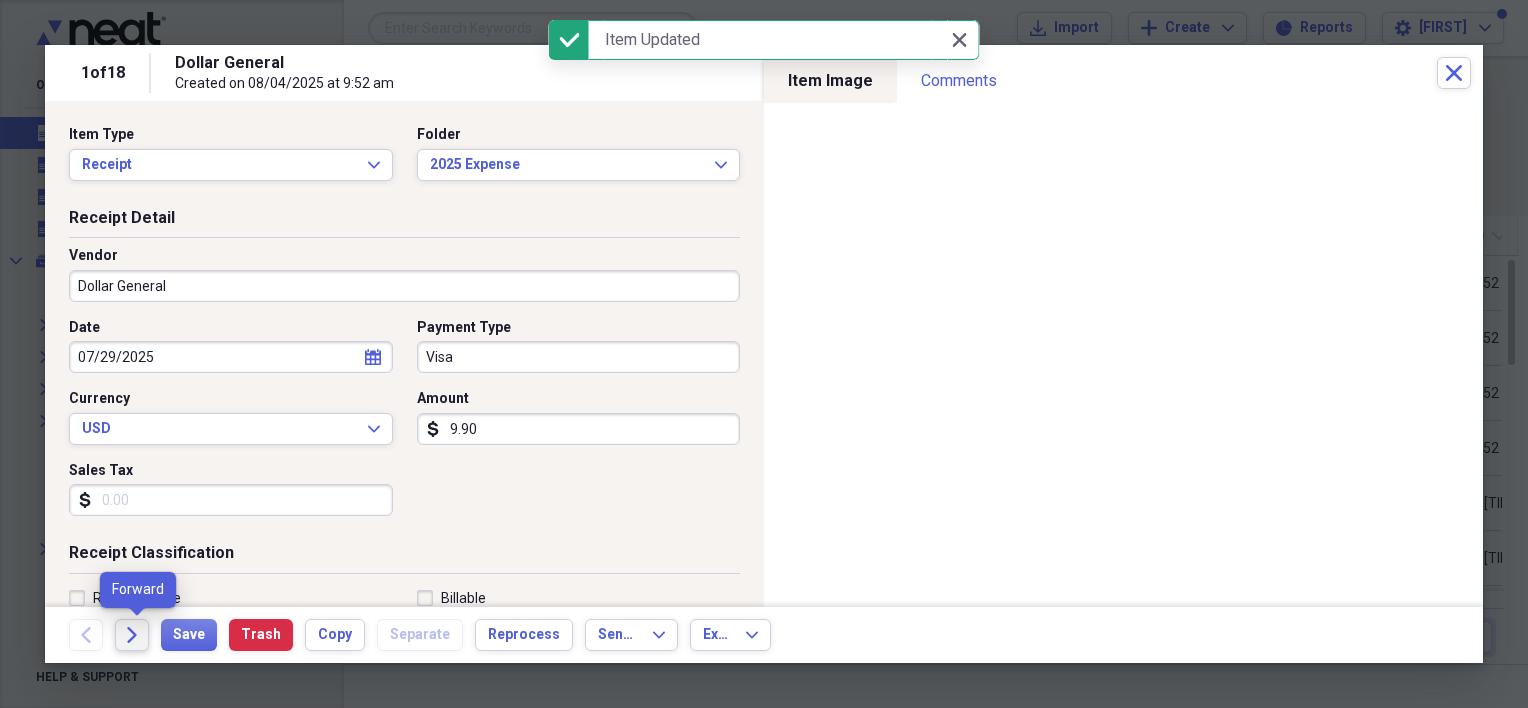 click on "Forward" 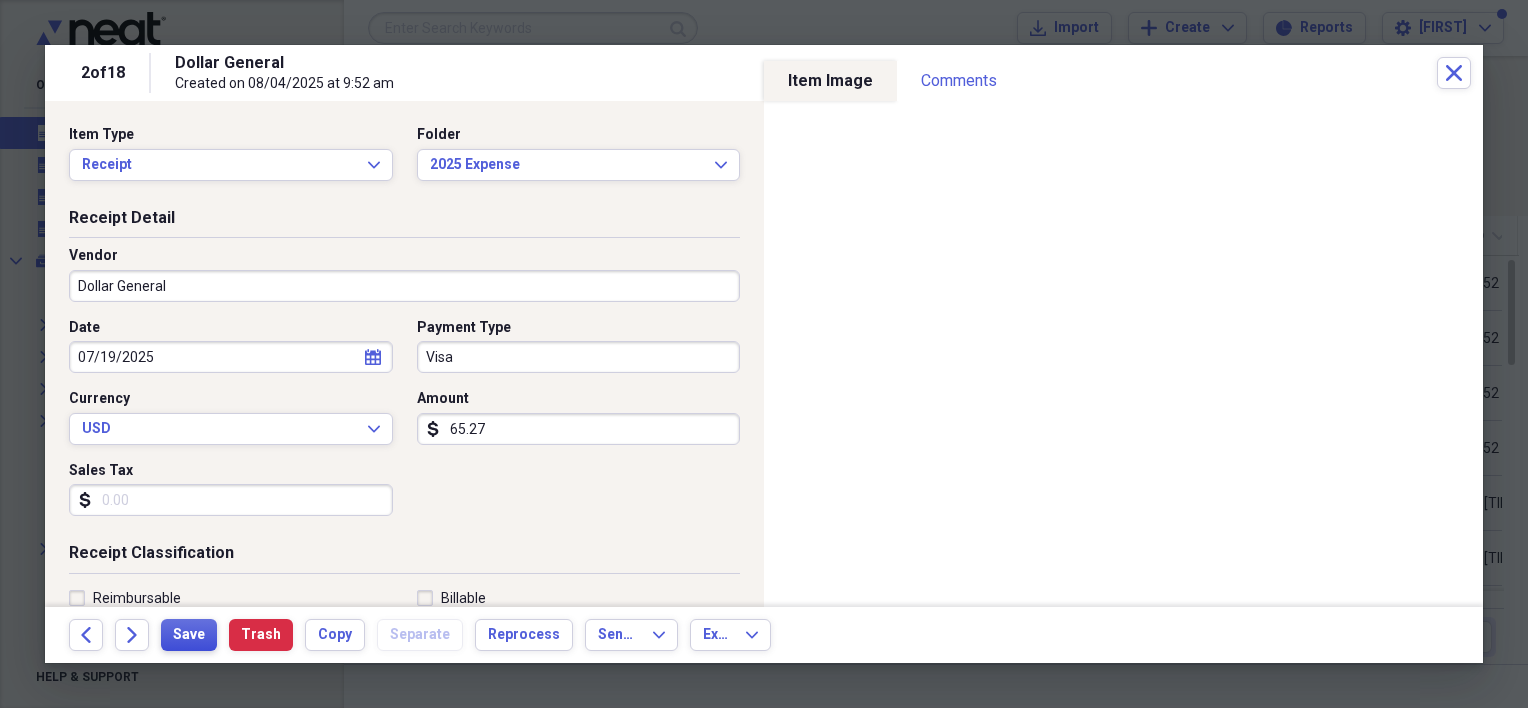 click on "Save" at bounding box center [189, 635] 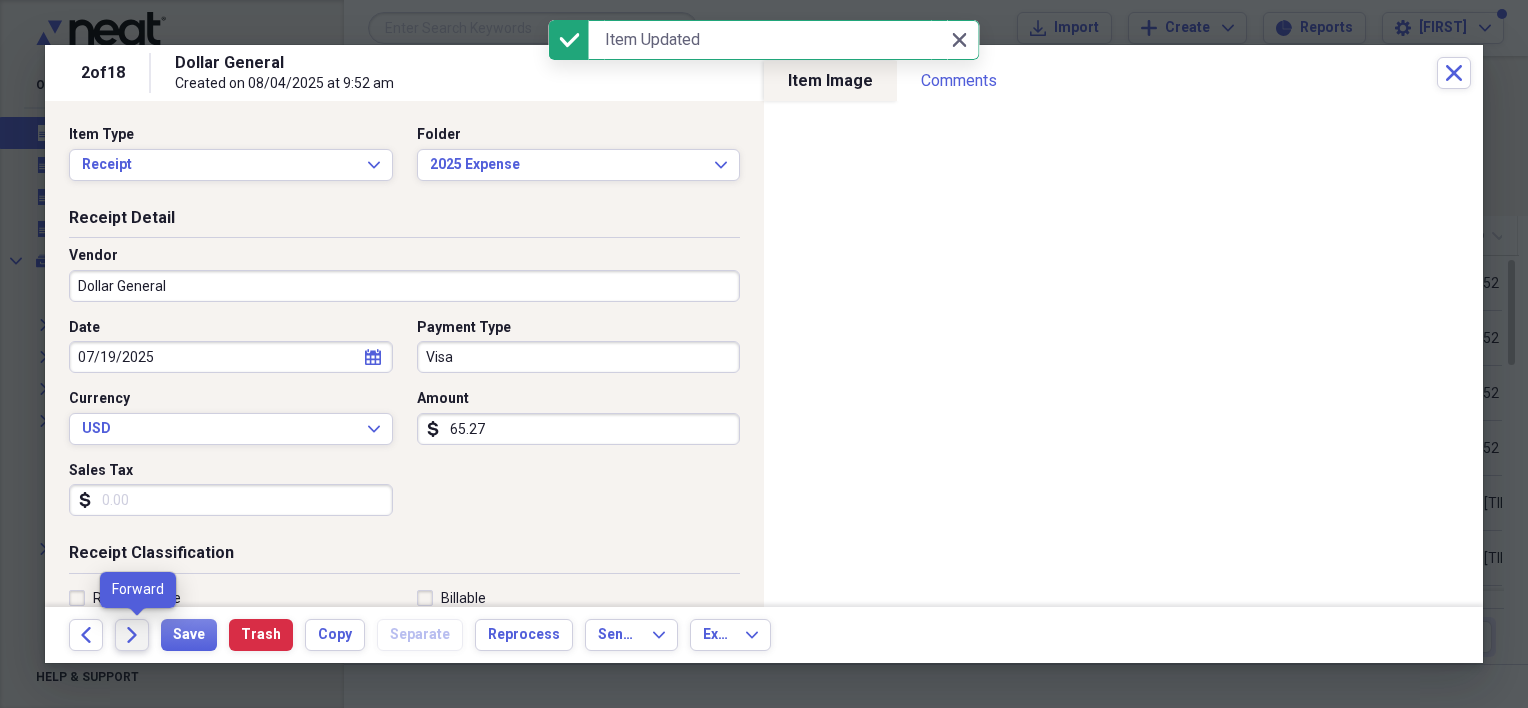 click on "Forward" 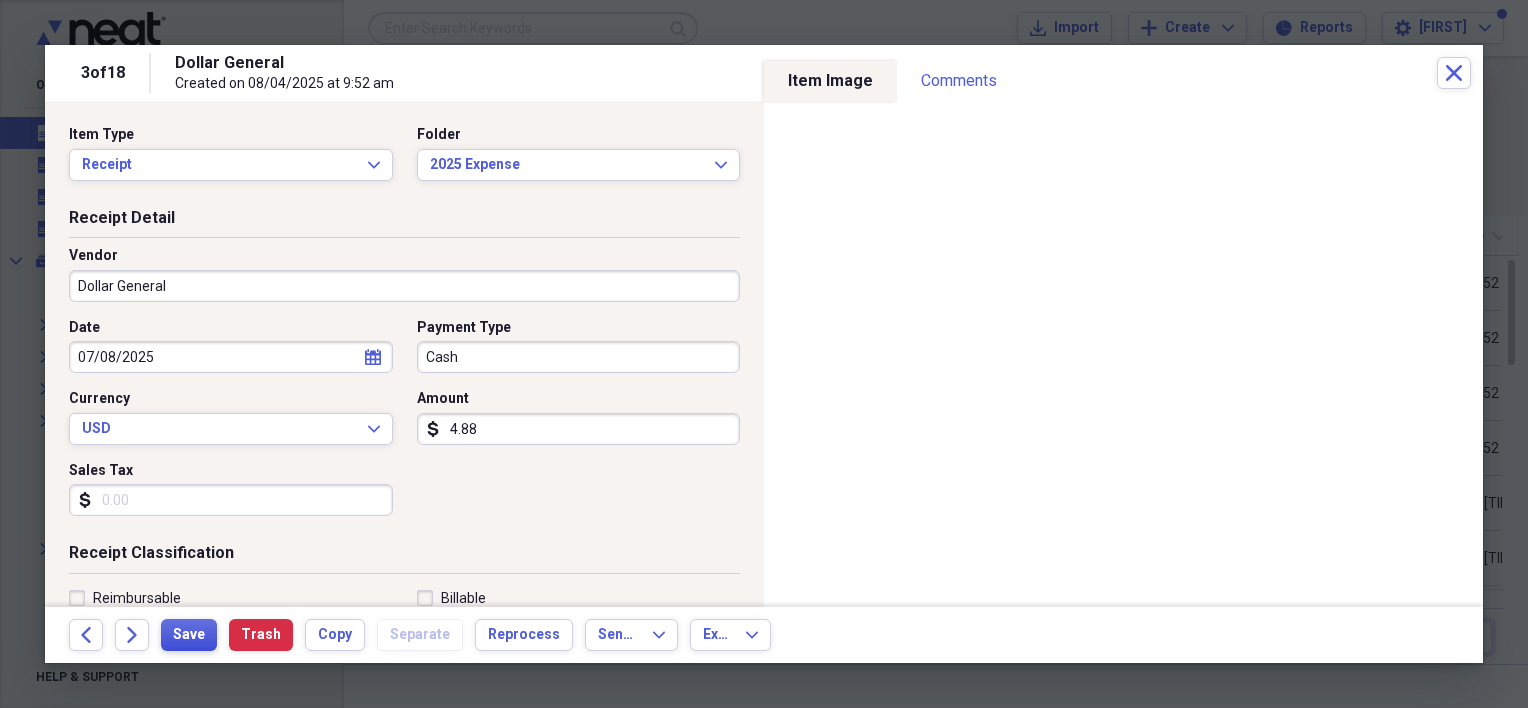 click on "Save" at bounding box center (189, 635) 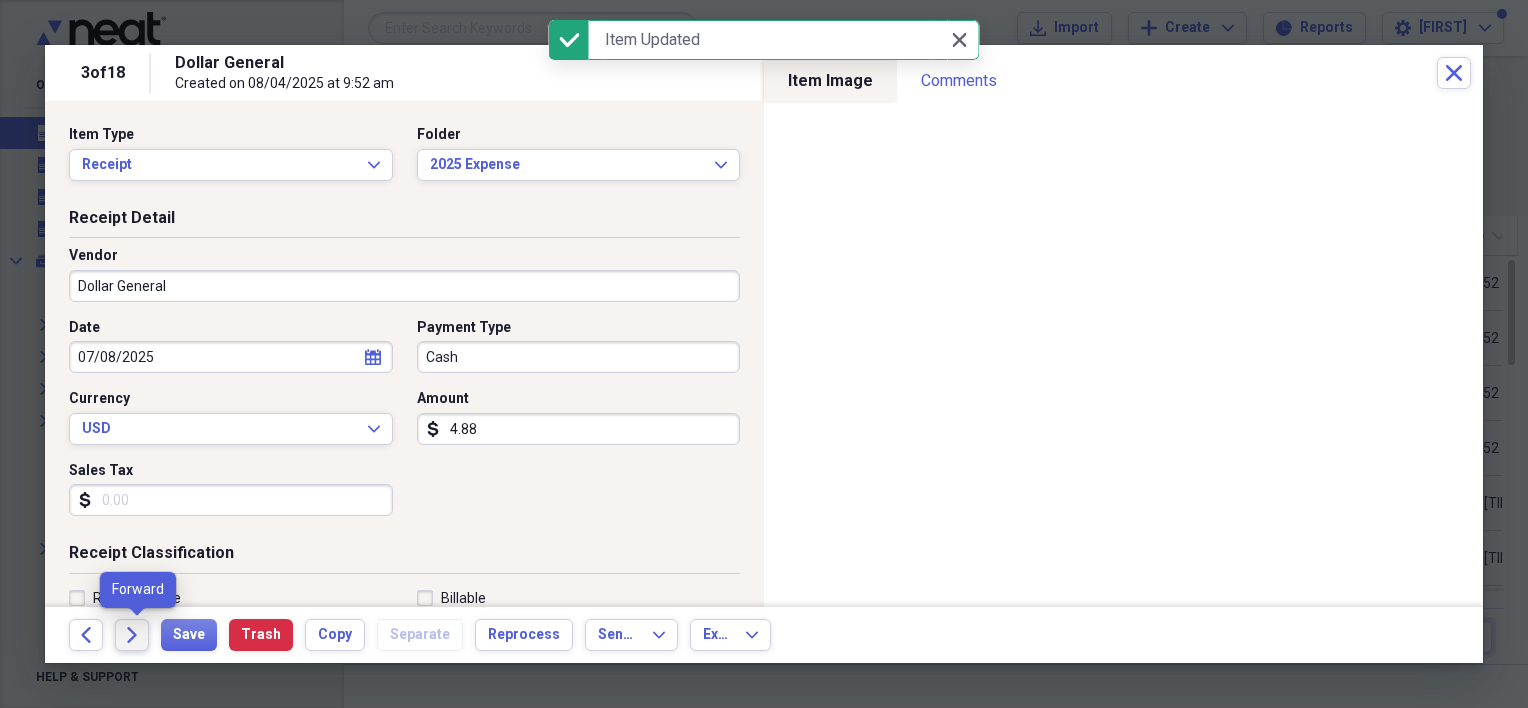 click on "Forward" at bounding box center [132, 635] 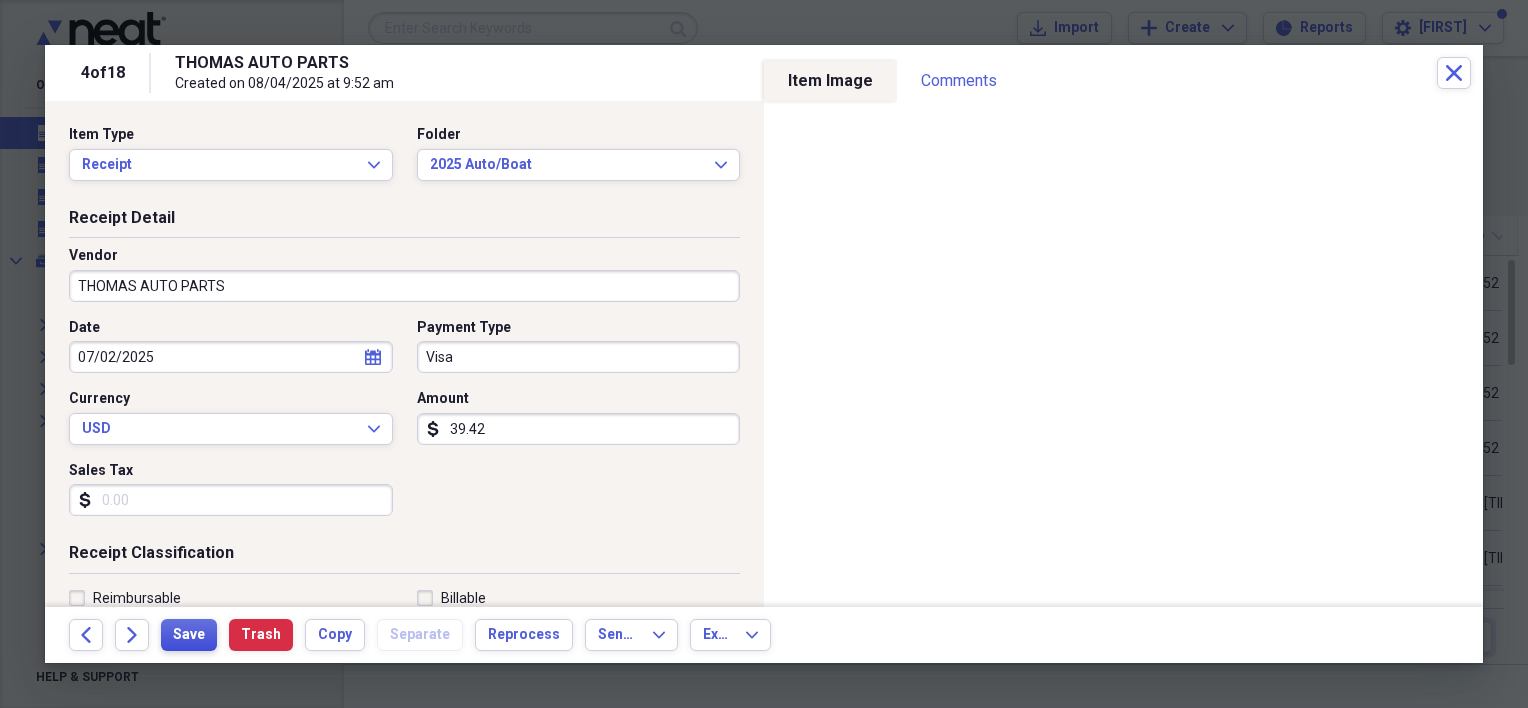 click on "Save" at bounding box center [189, 635] 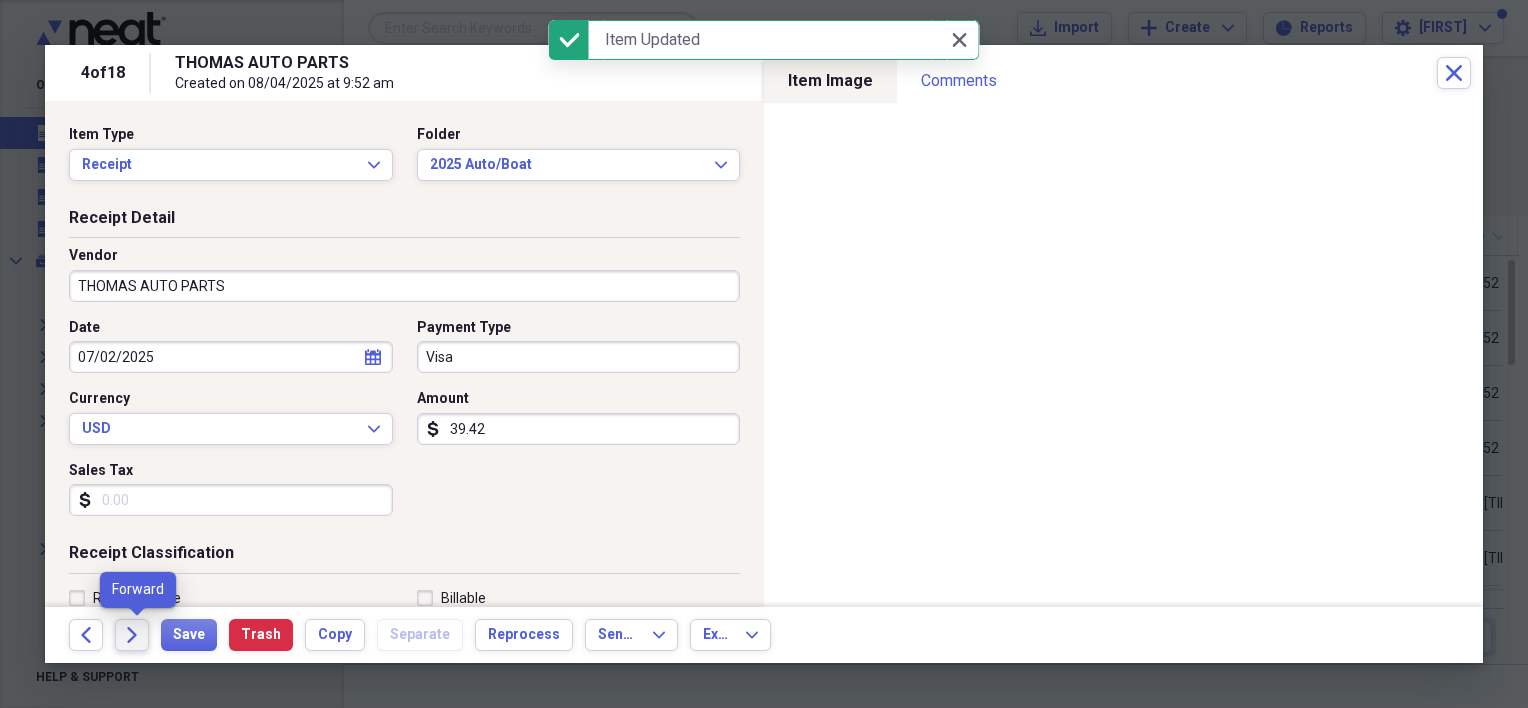 click on "Forward" 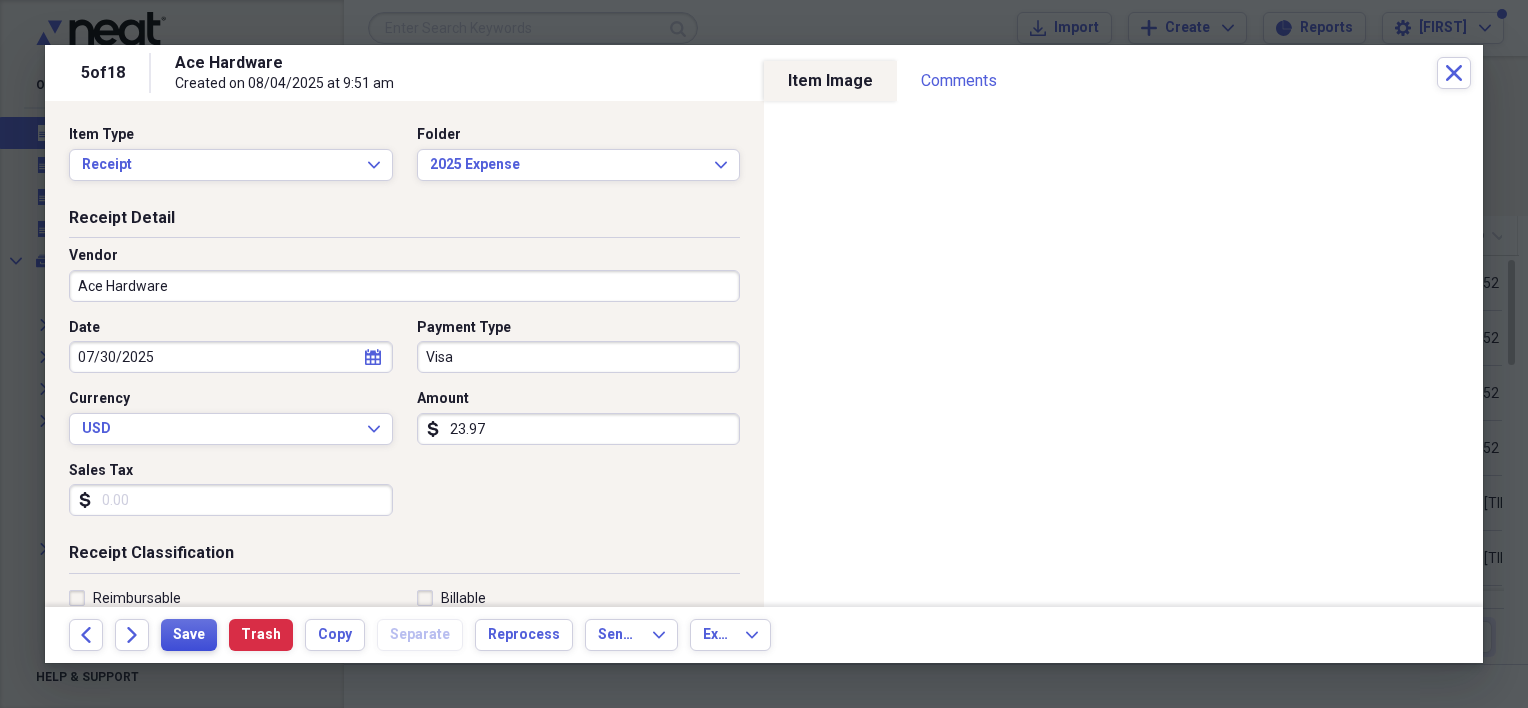 click on "Save" at bounding box center [189, 635] 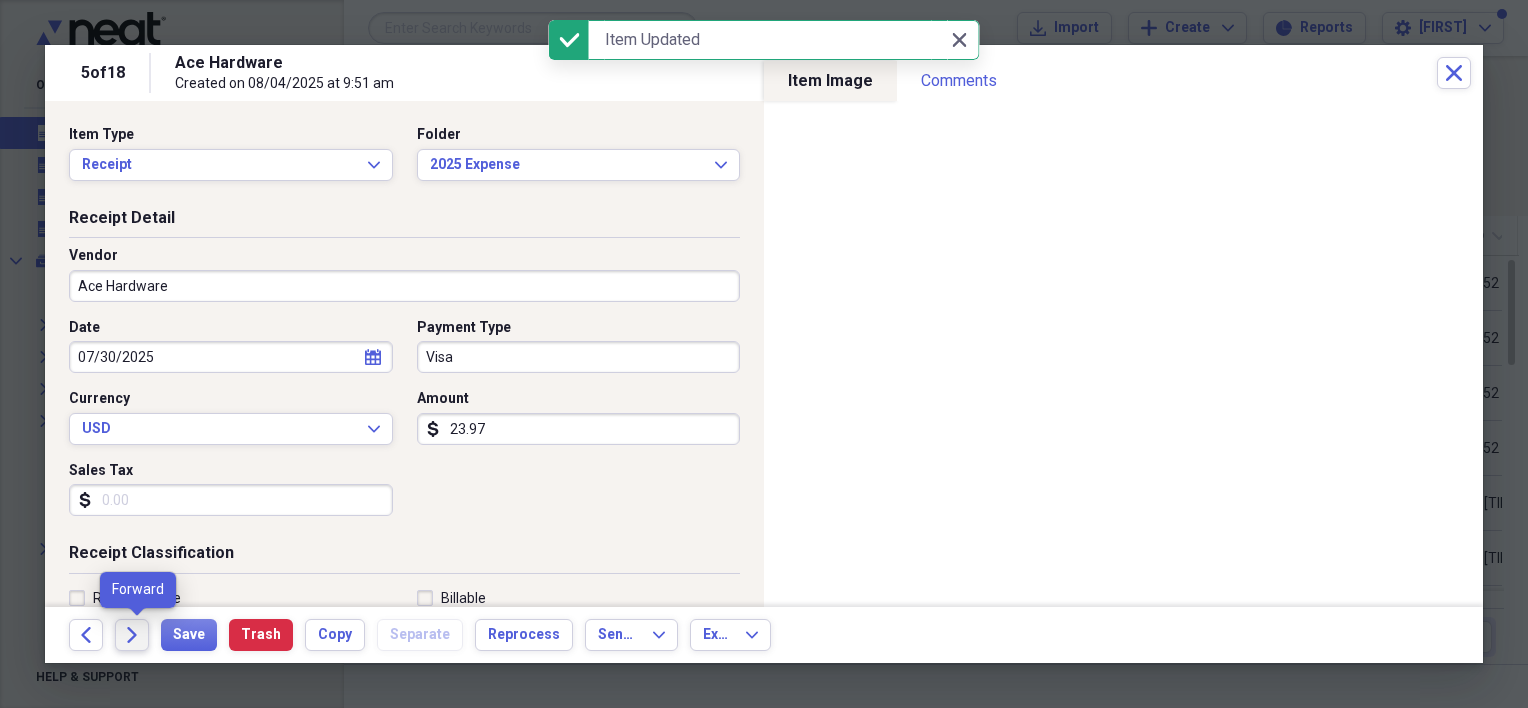 click on "Forward" 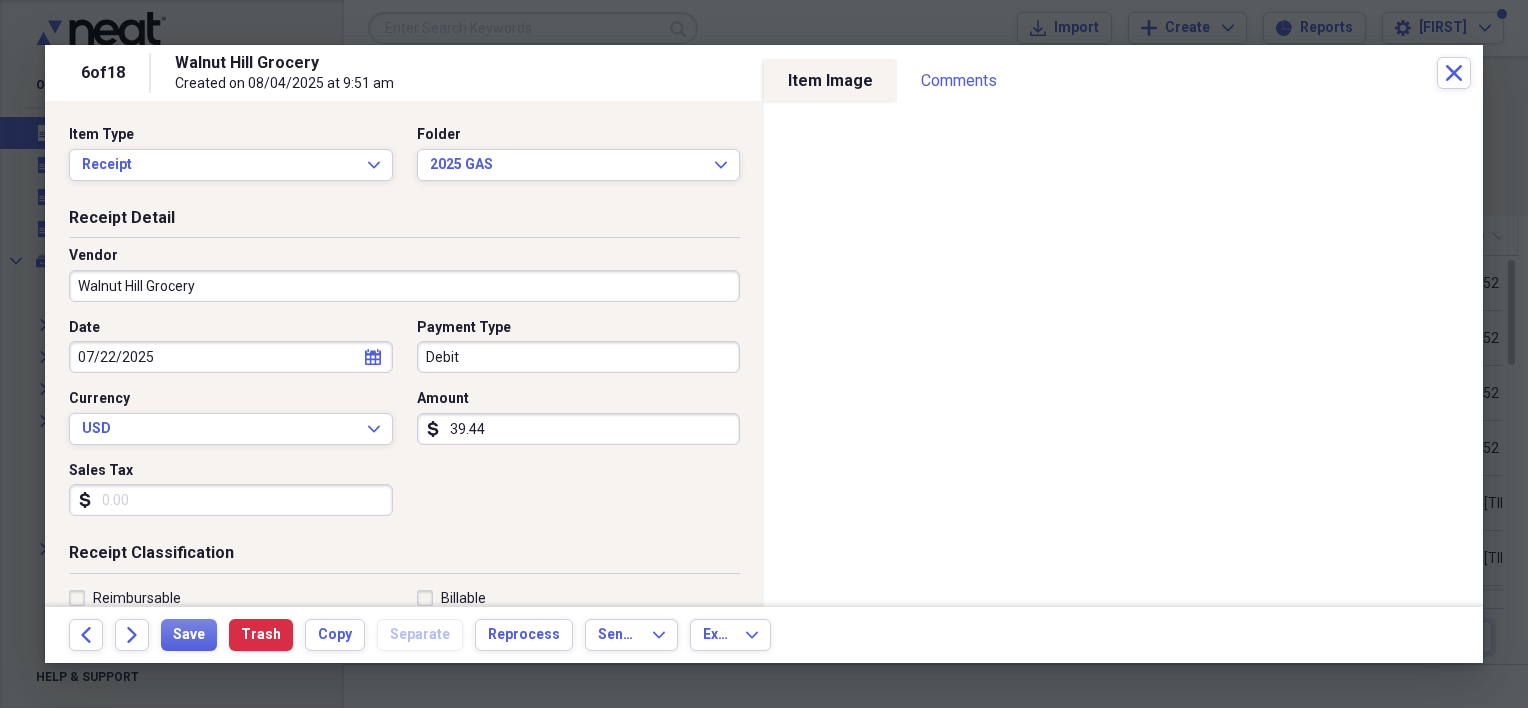 click on "39.44" at bounding box center [579, 429] 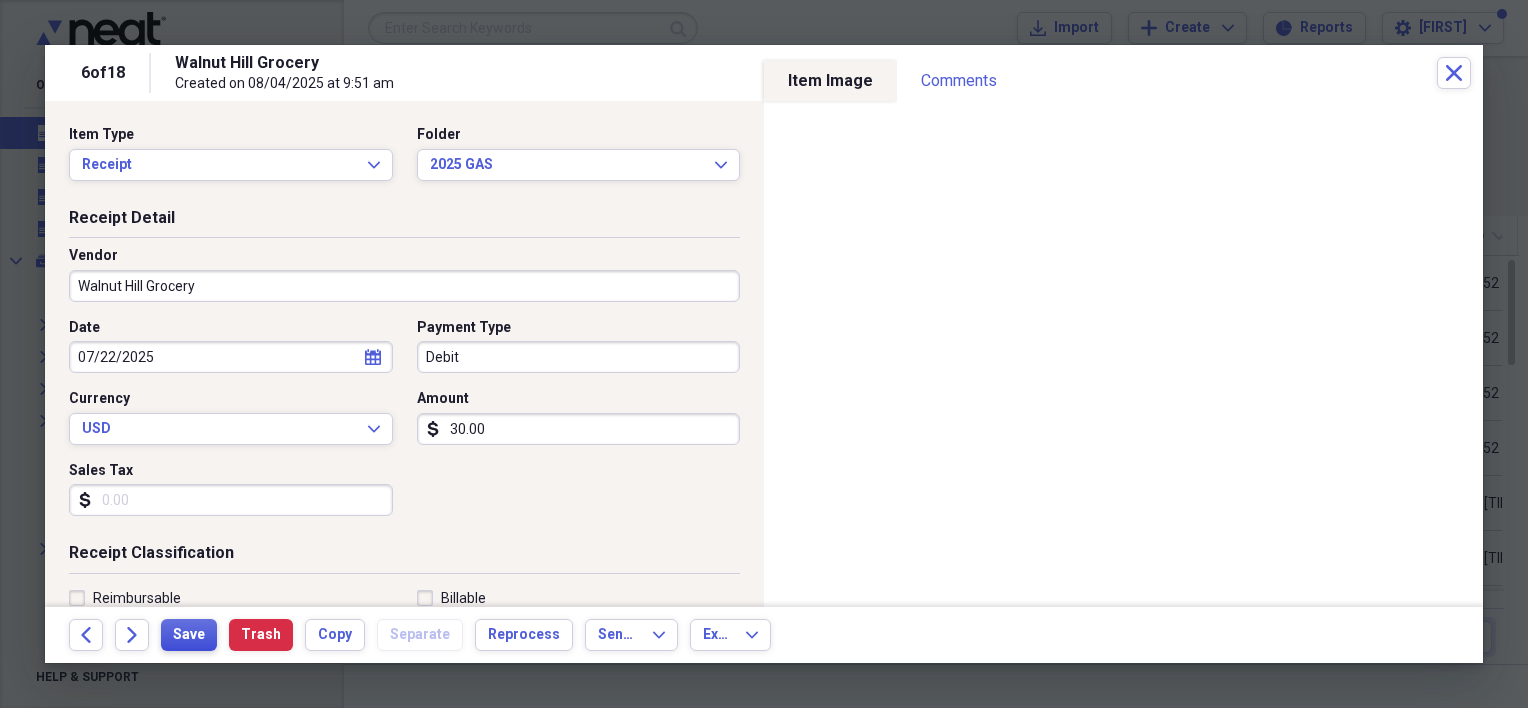 type on "30.00" 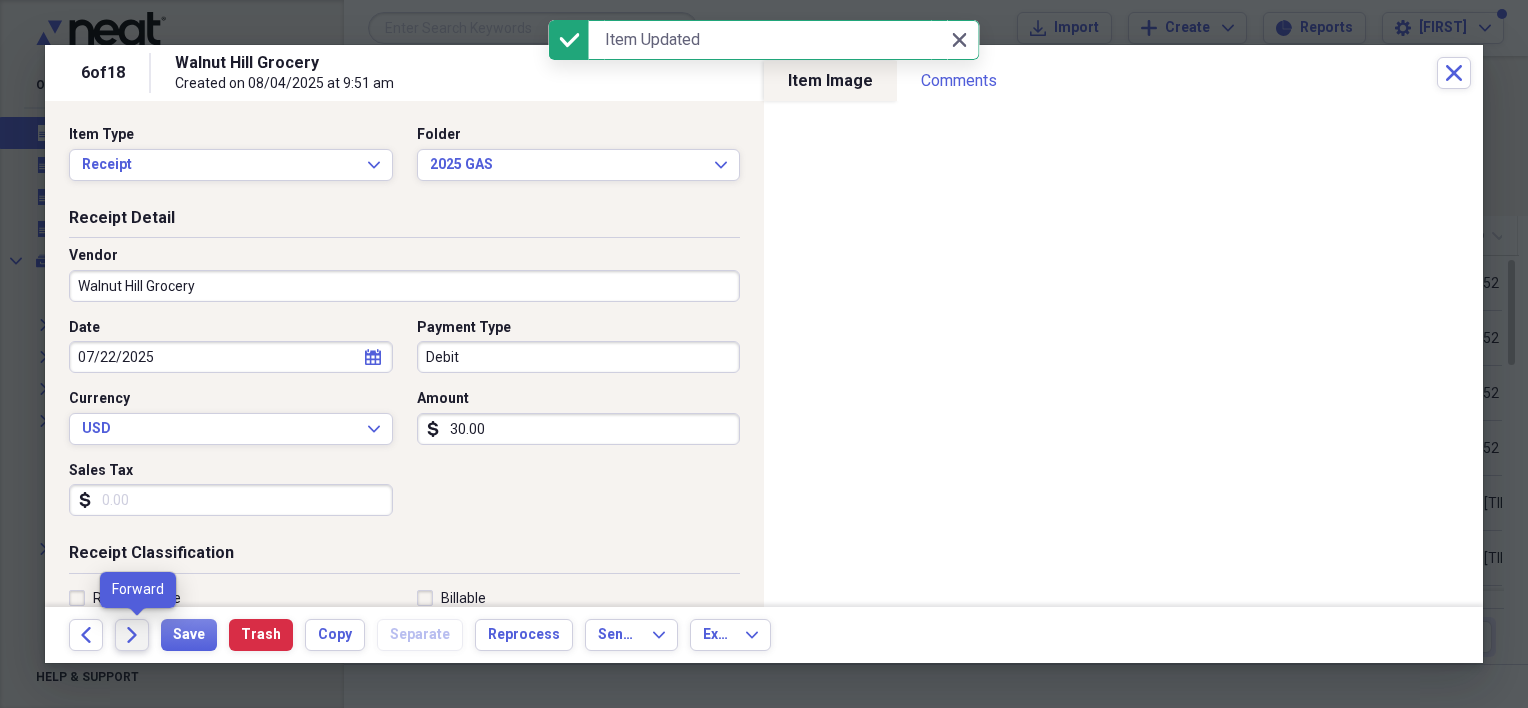 click on "Forward" at bounding box center [132, 635] 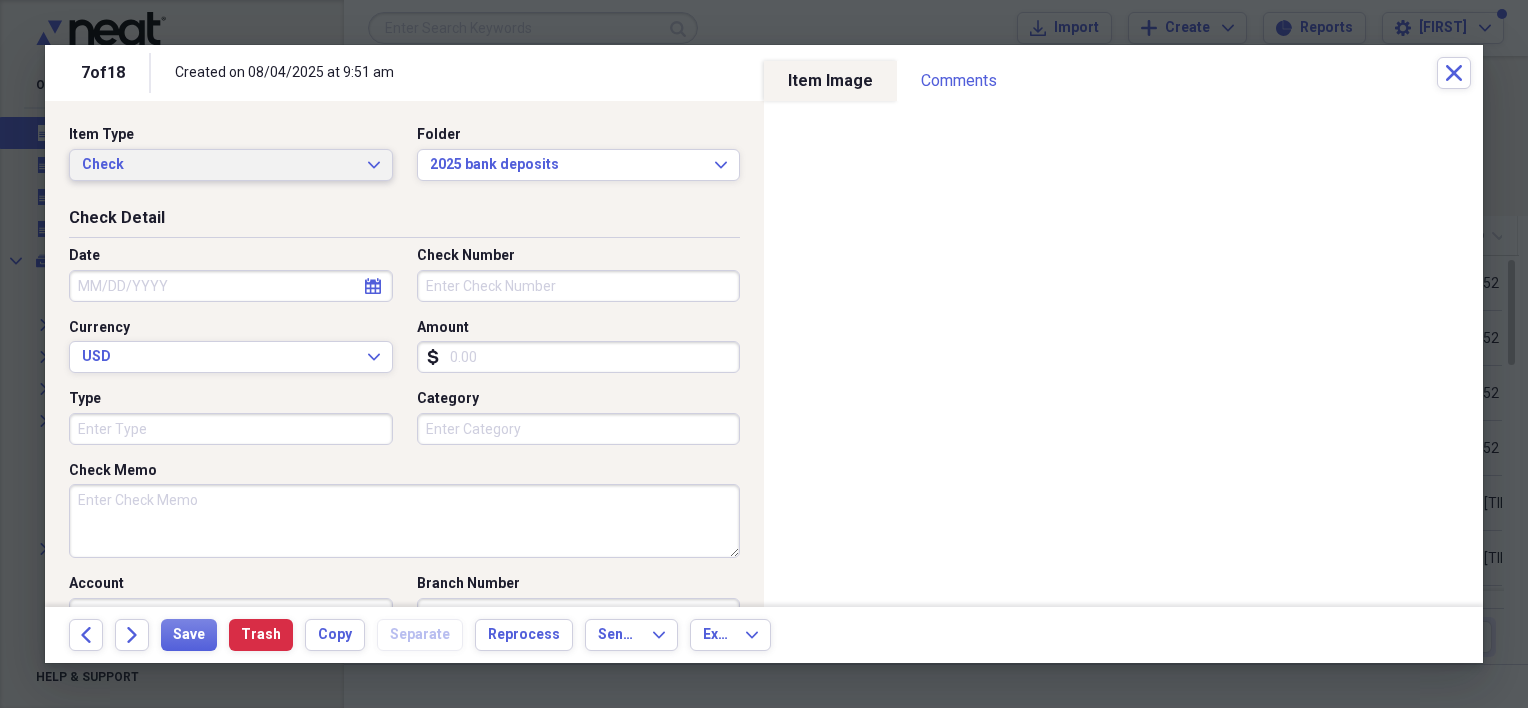 click on "Check Expand" at bounding box center (231, 165) 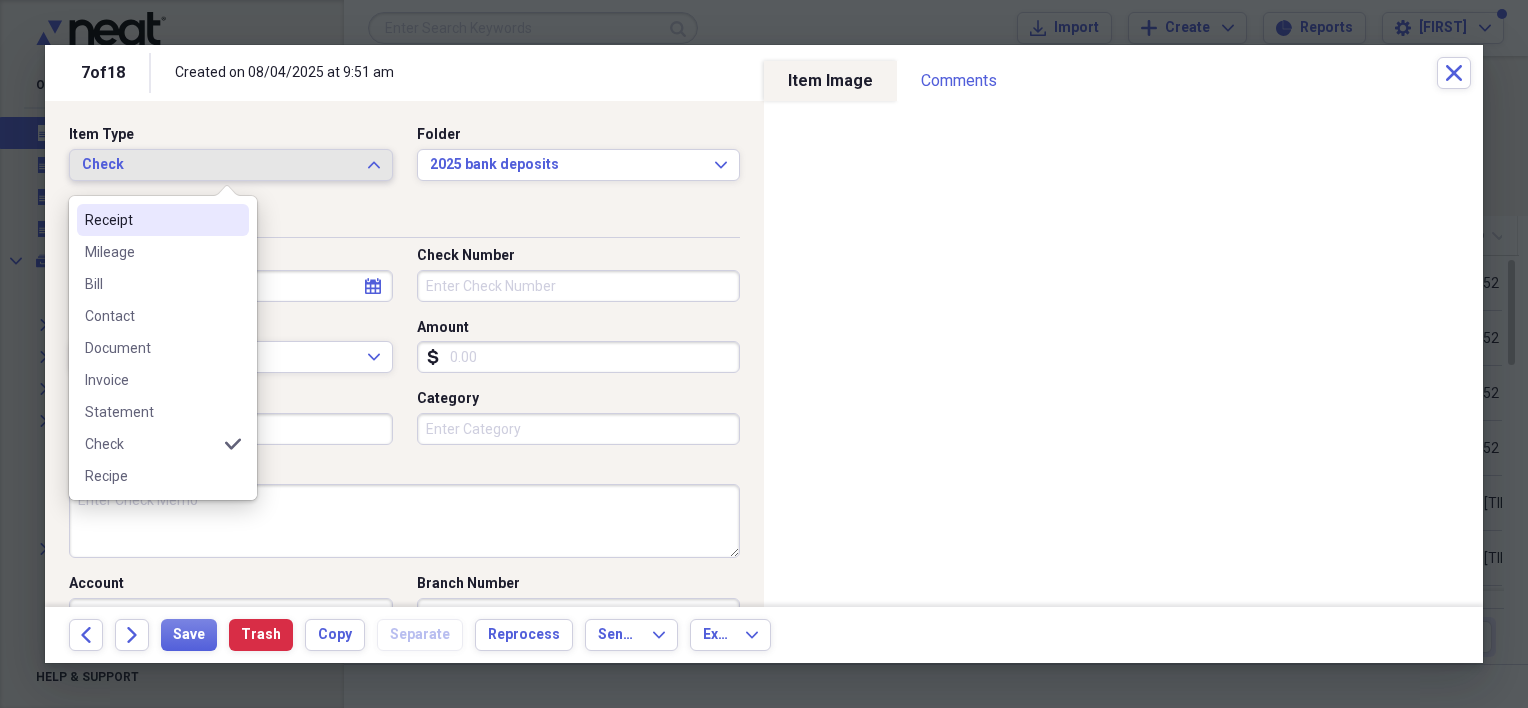 click at bounding box center [227, 200] 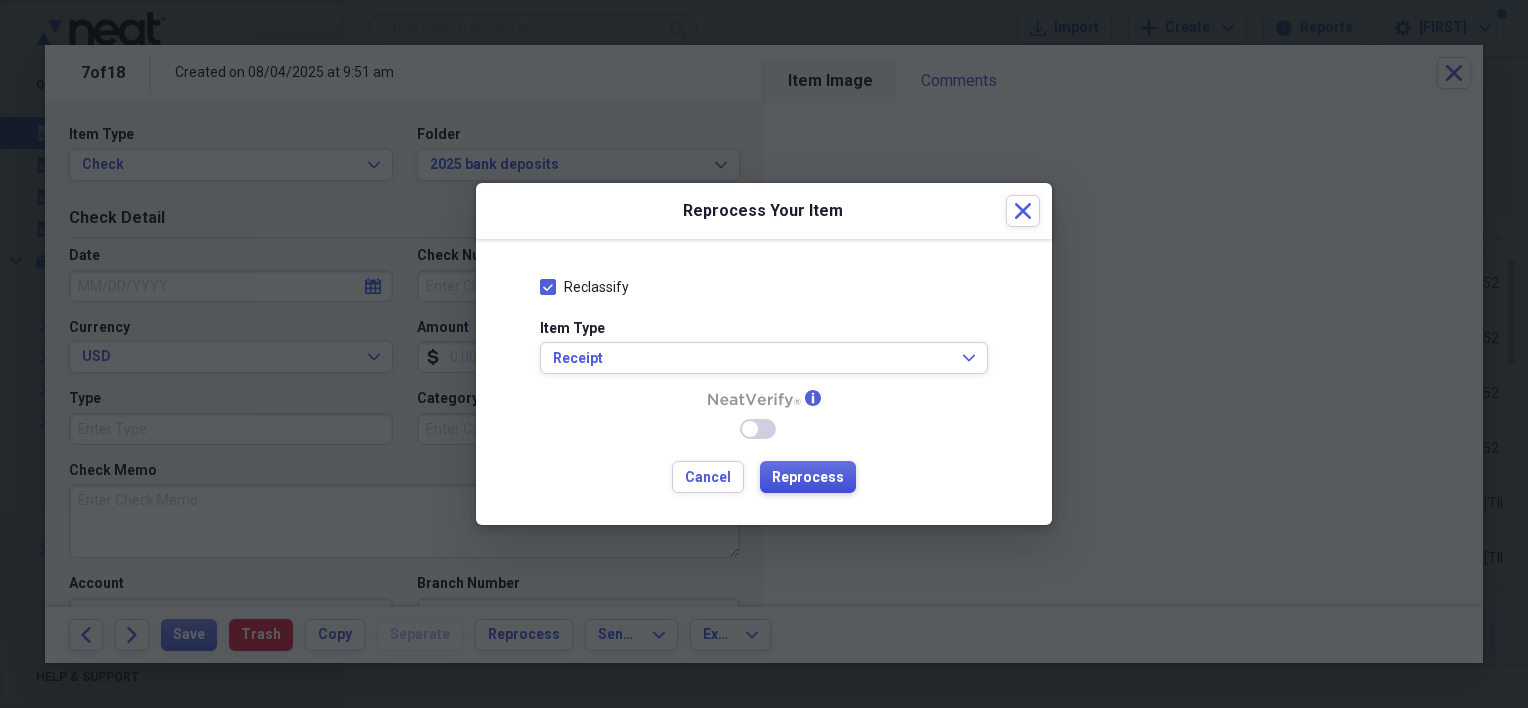 click on "Reprocess" at bounding box center (808, 478) 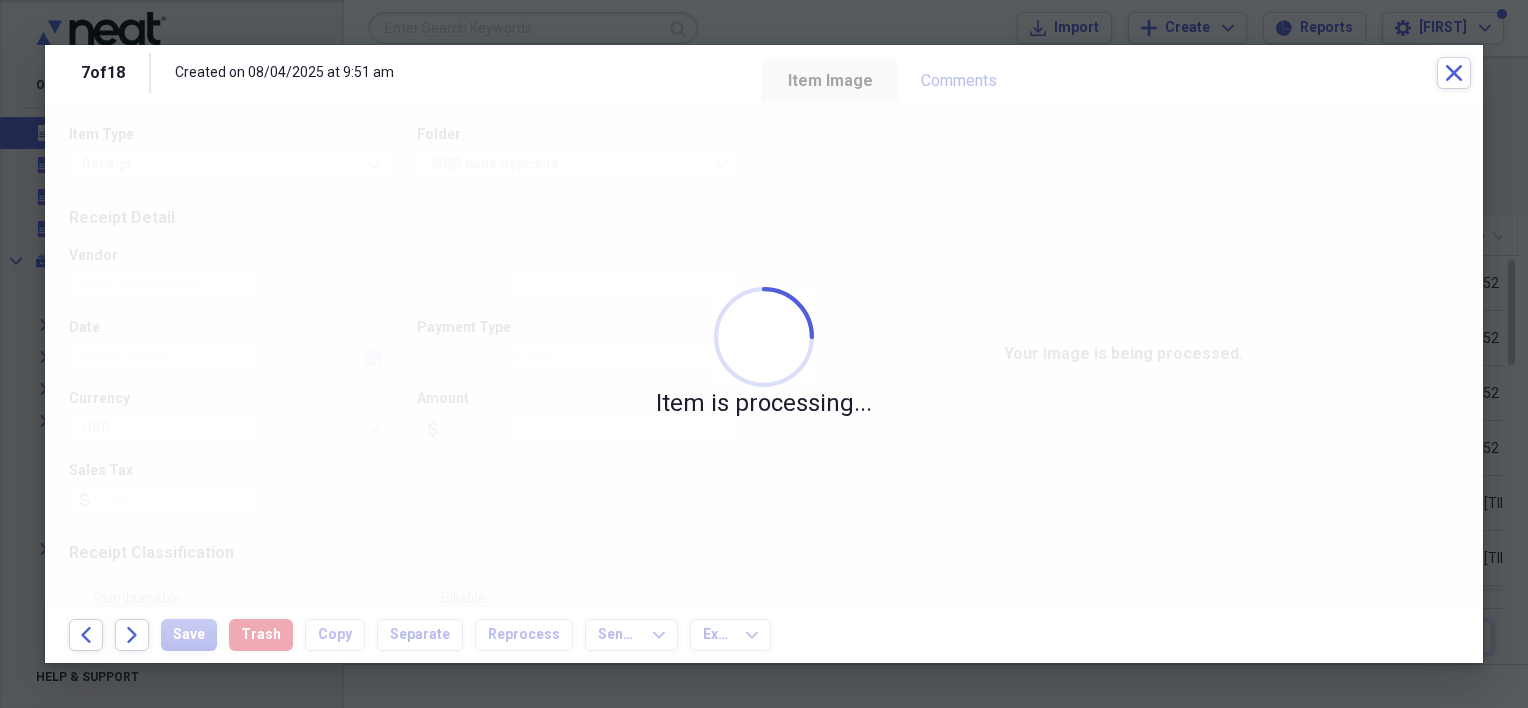click on "Item is processing..." at bounding box center (764, 354) 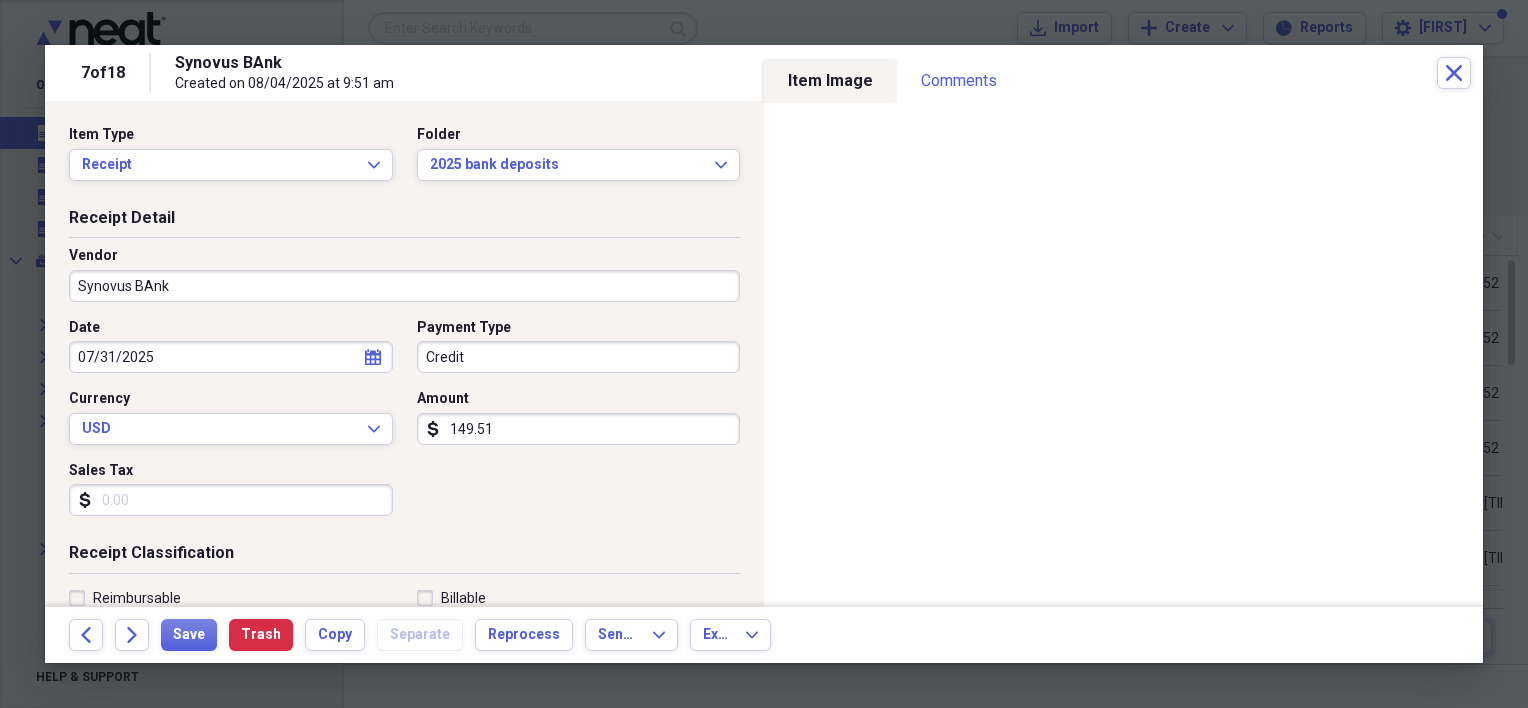 click on "149.51" at bounding box center [579, 429] 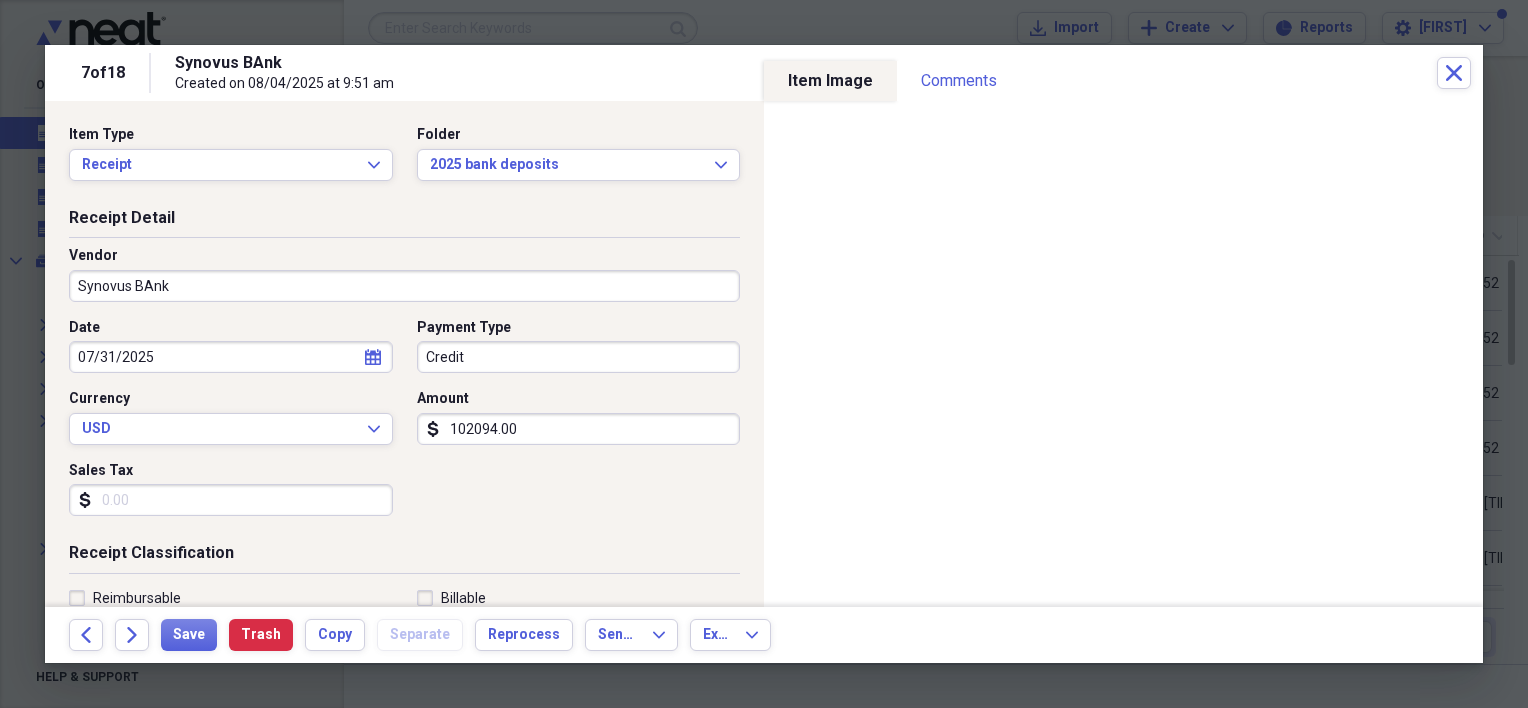 type on "102094.00" 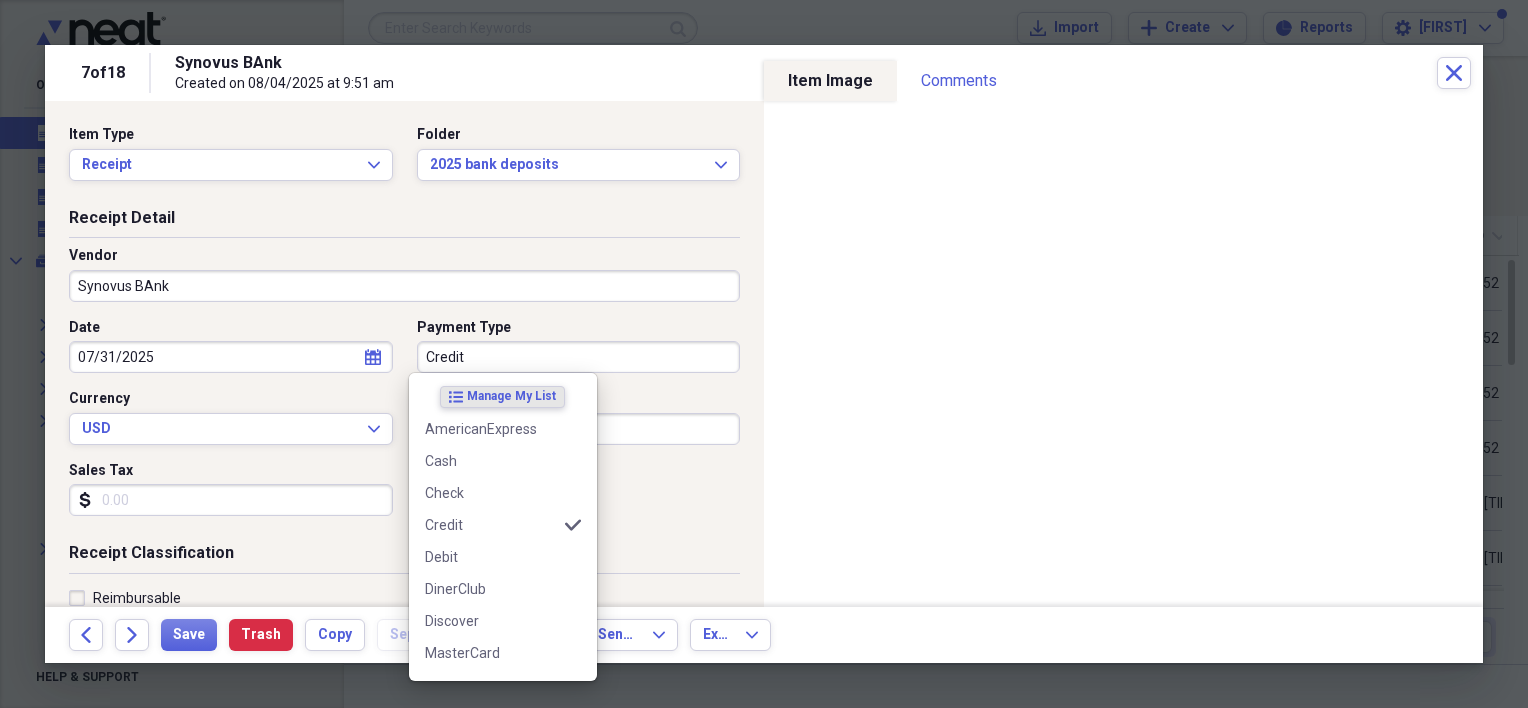 click on "Credit" at bounding box center (579, 357) 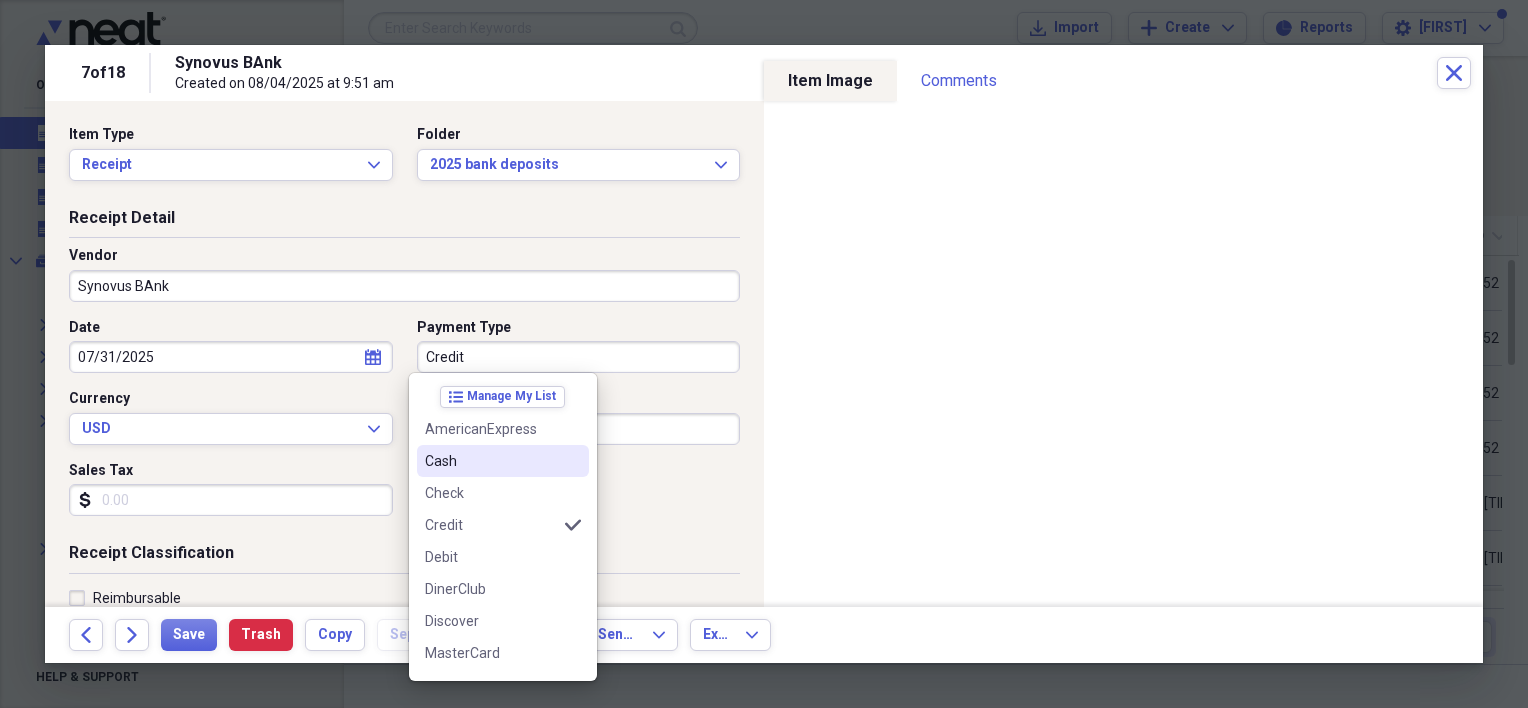 click on "Cash" at bounding box center [491, 461] 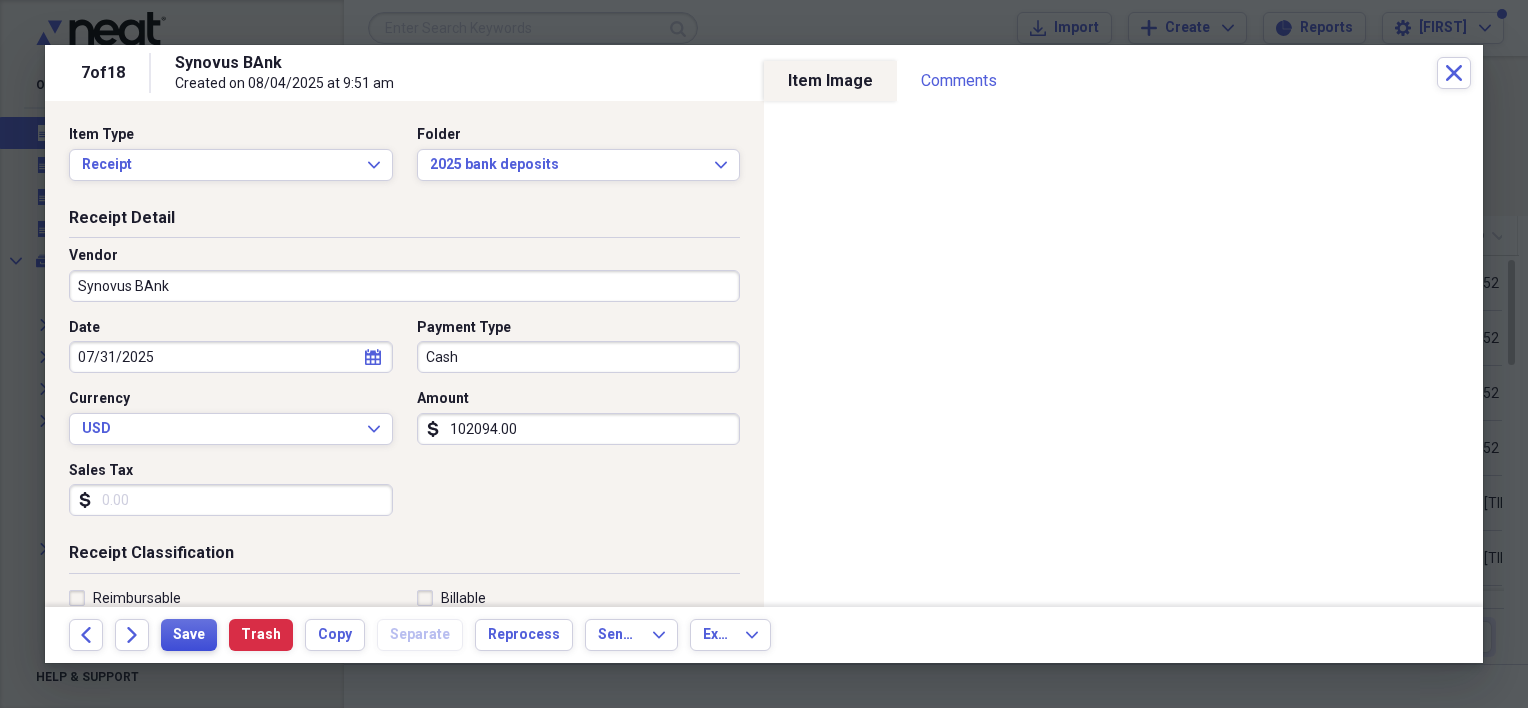 click on "Save" at bounding box center [189, 635] 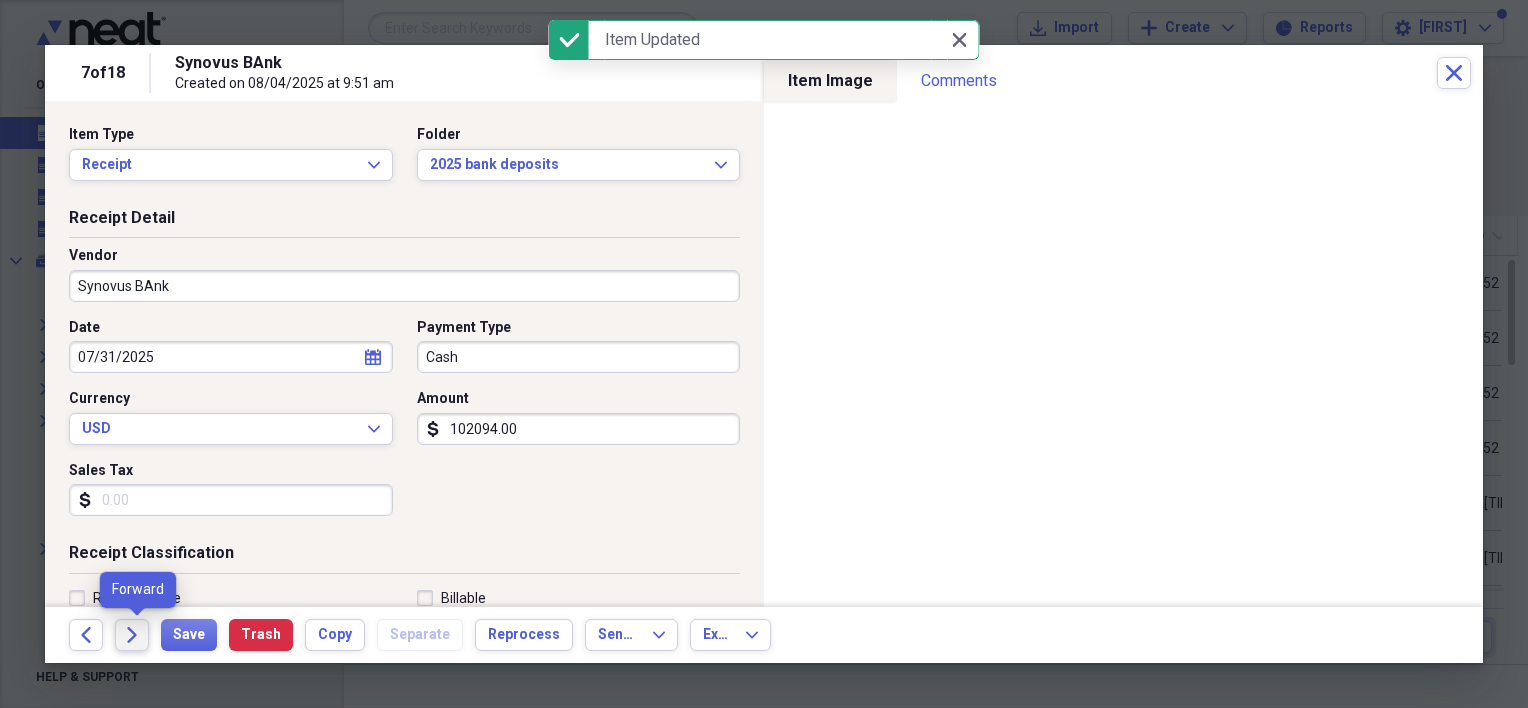 click on "Forward" 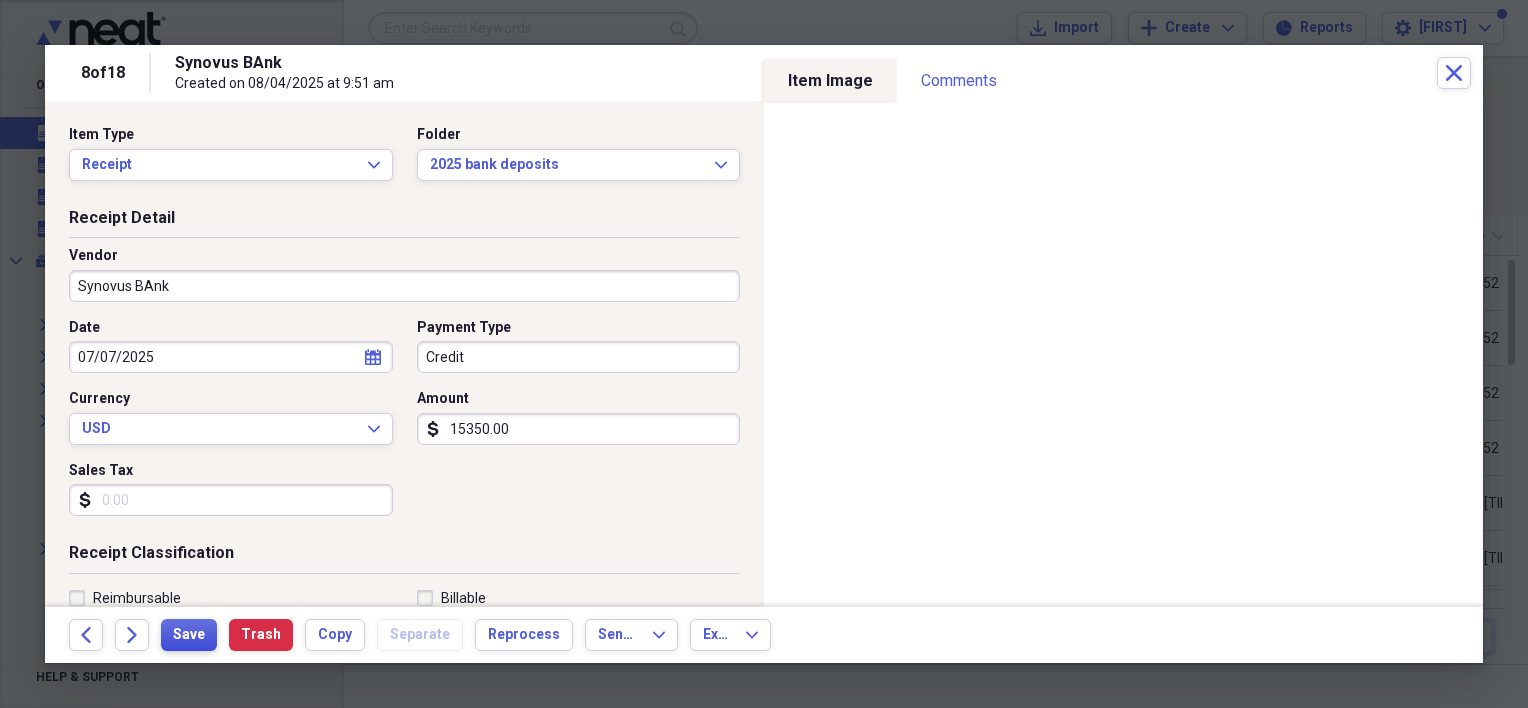 type on "15350.00" 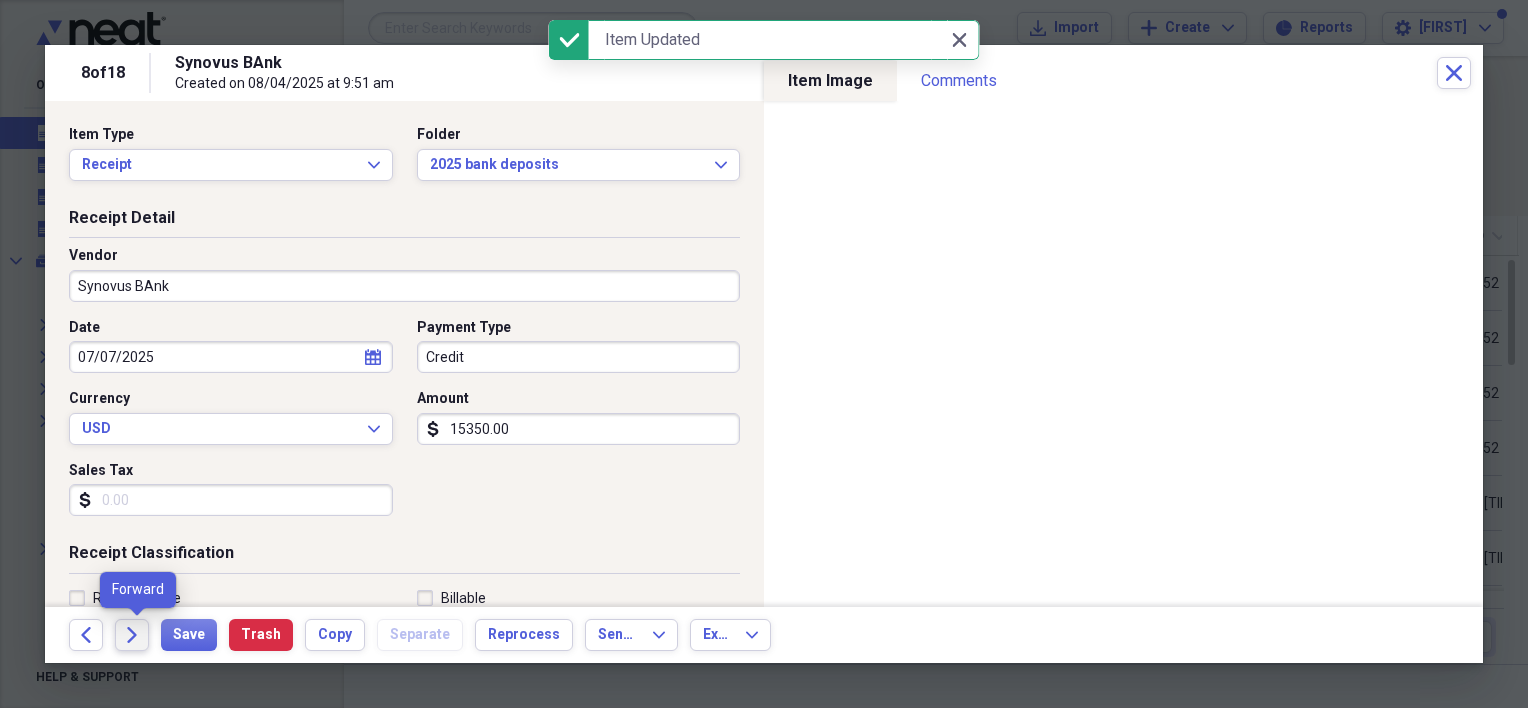 click 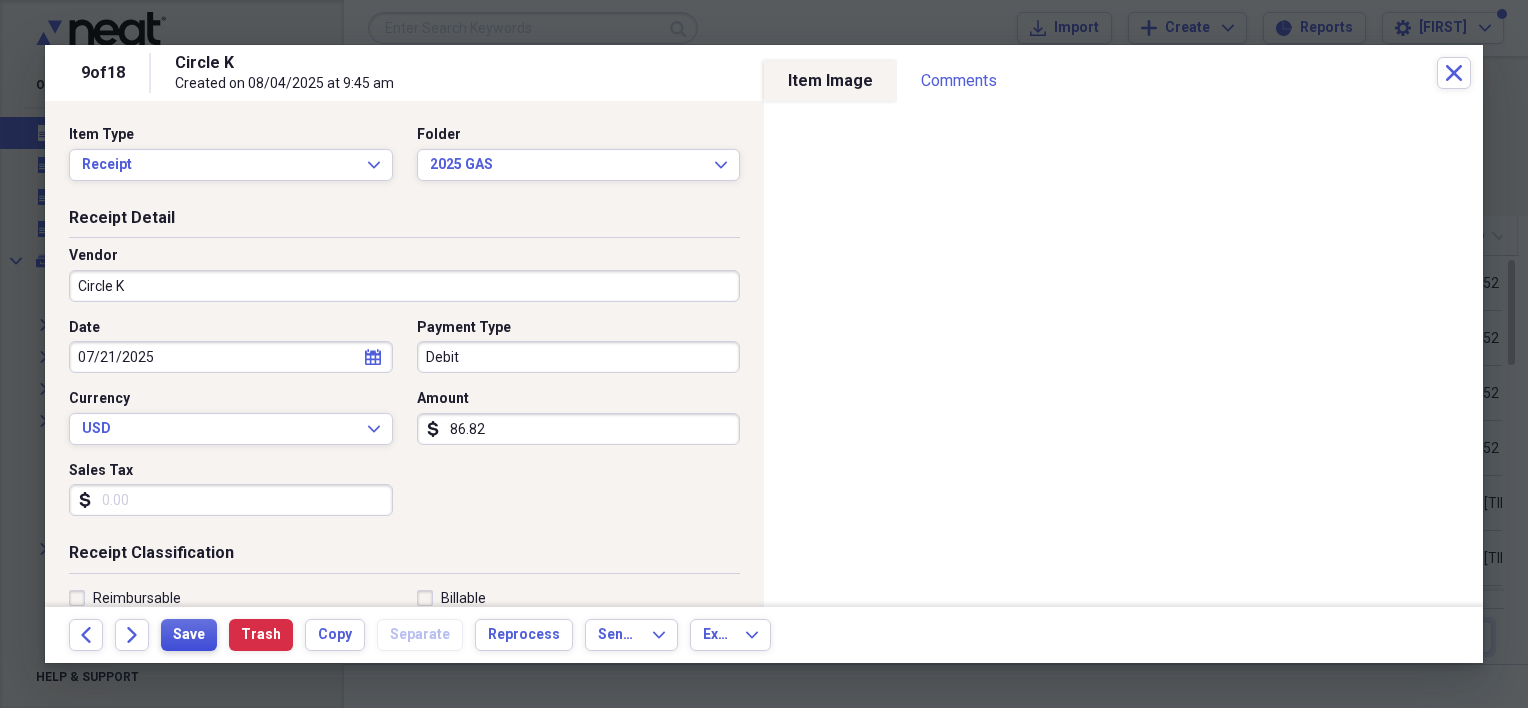 click on "Save" at bounding box center (189, 635) 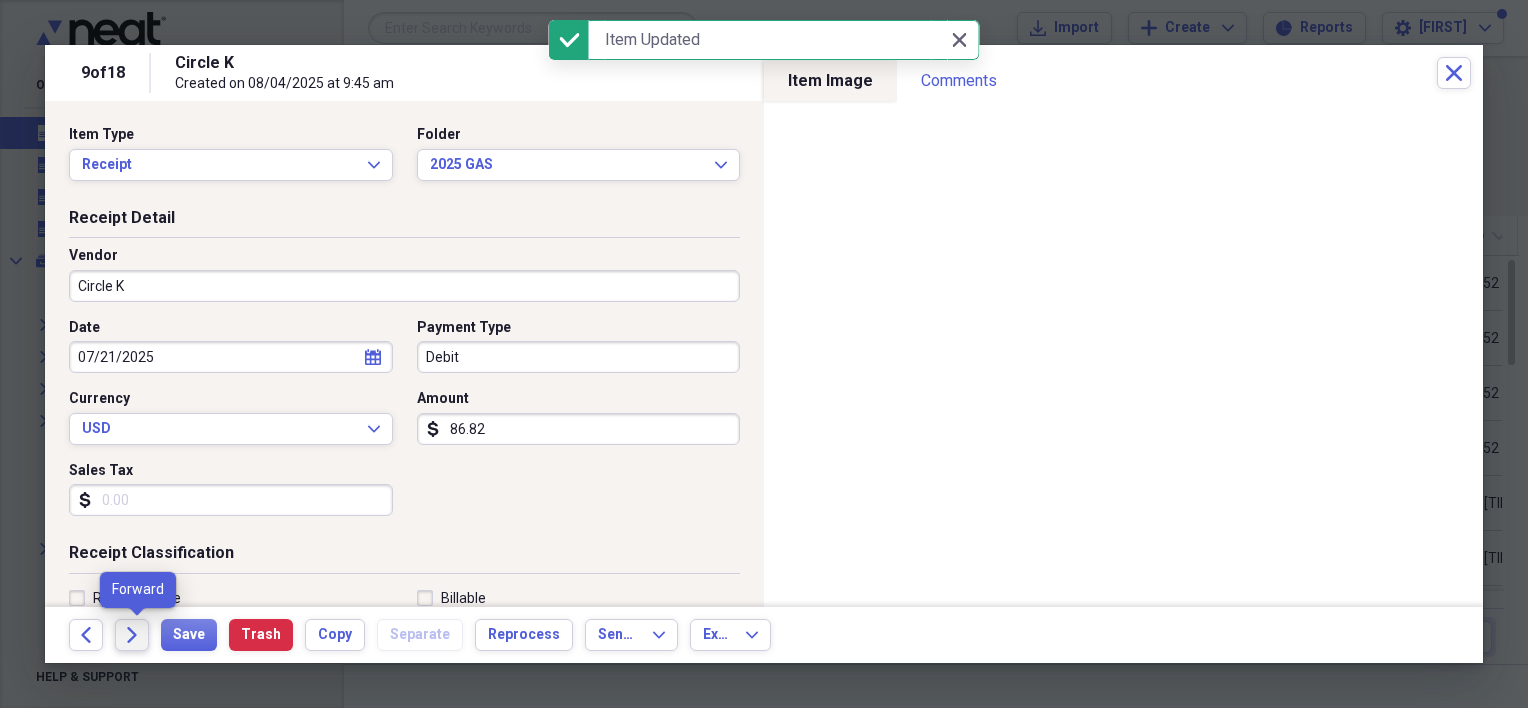 click on "Forward" 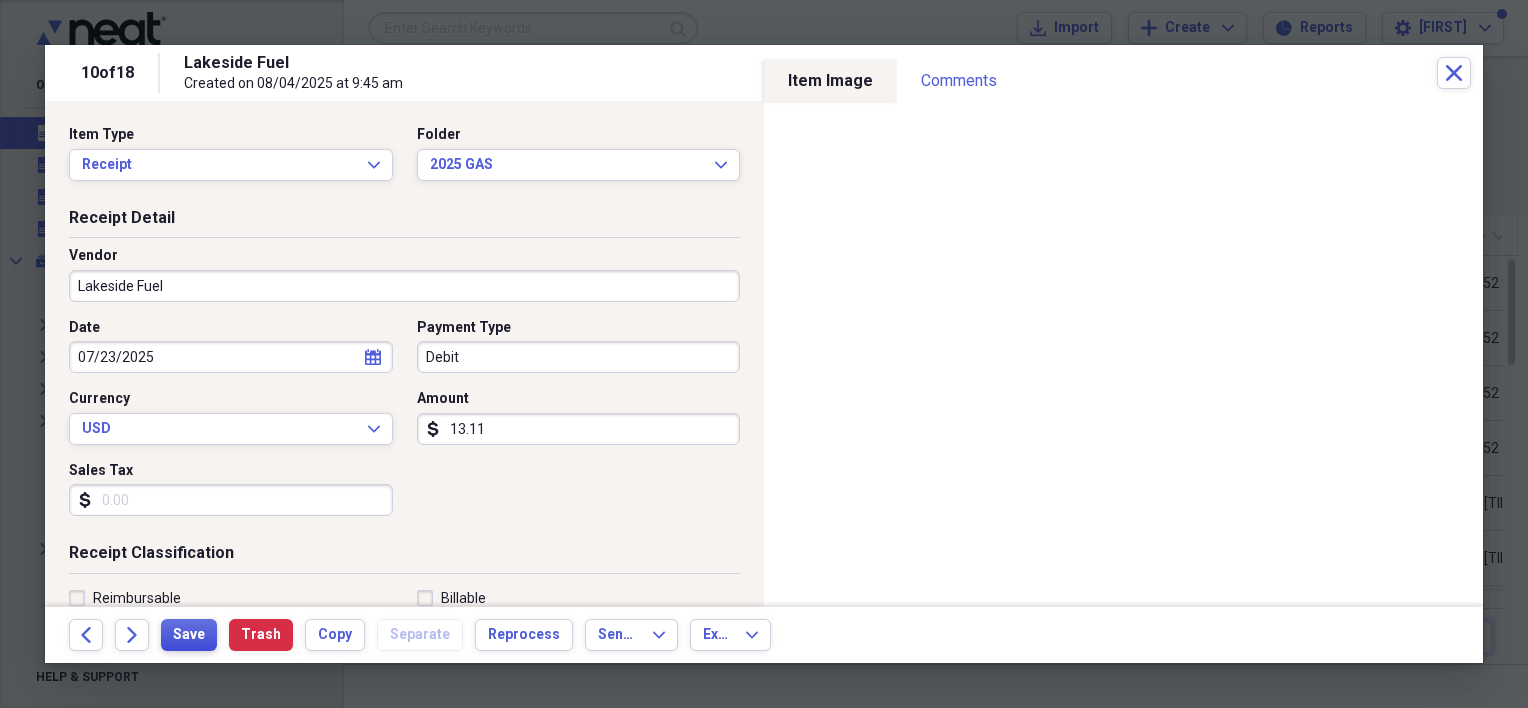 click on "Save" at bounding box center [189, 635] 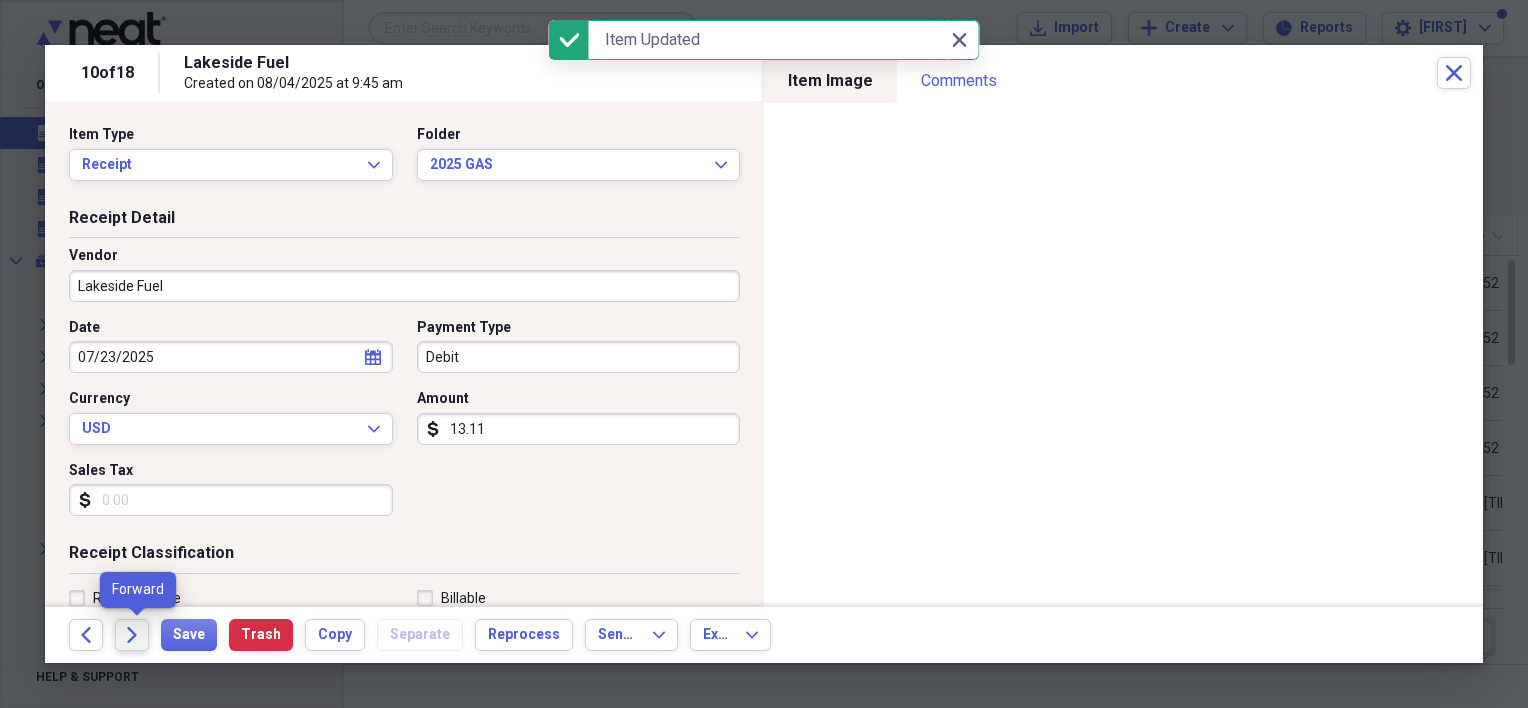 click on "Forward" at bounding box center (132, 635) 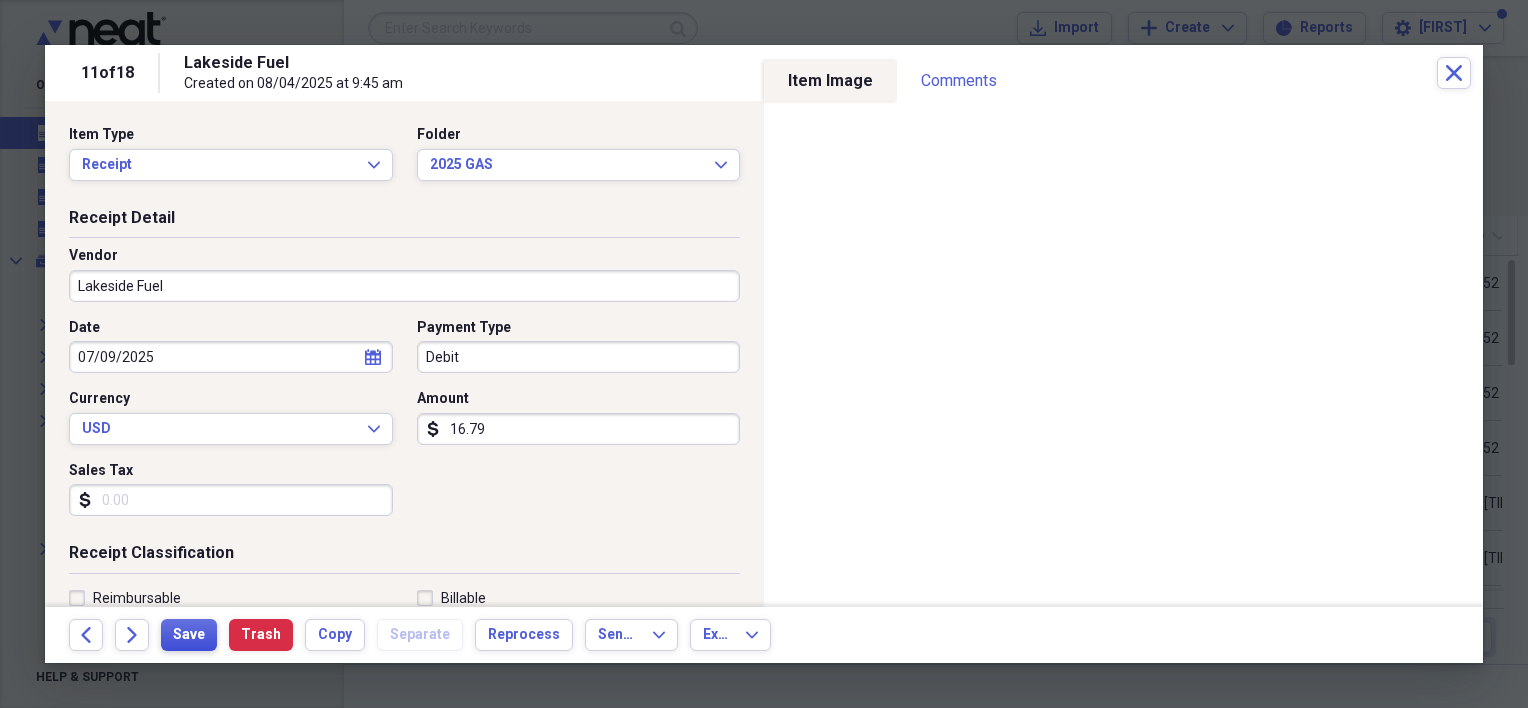 click on "Save" at bounding box center [189, 635] 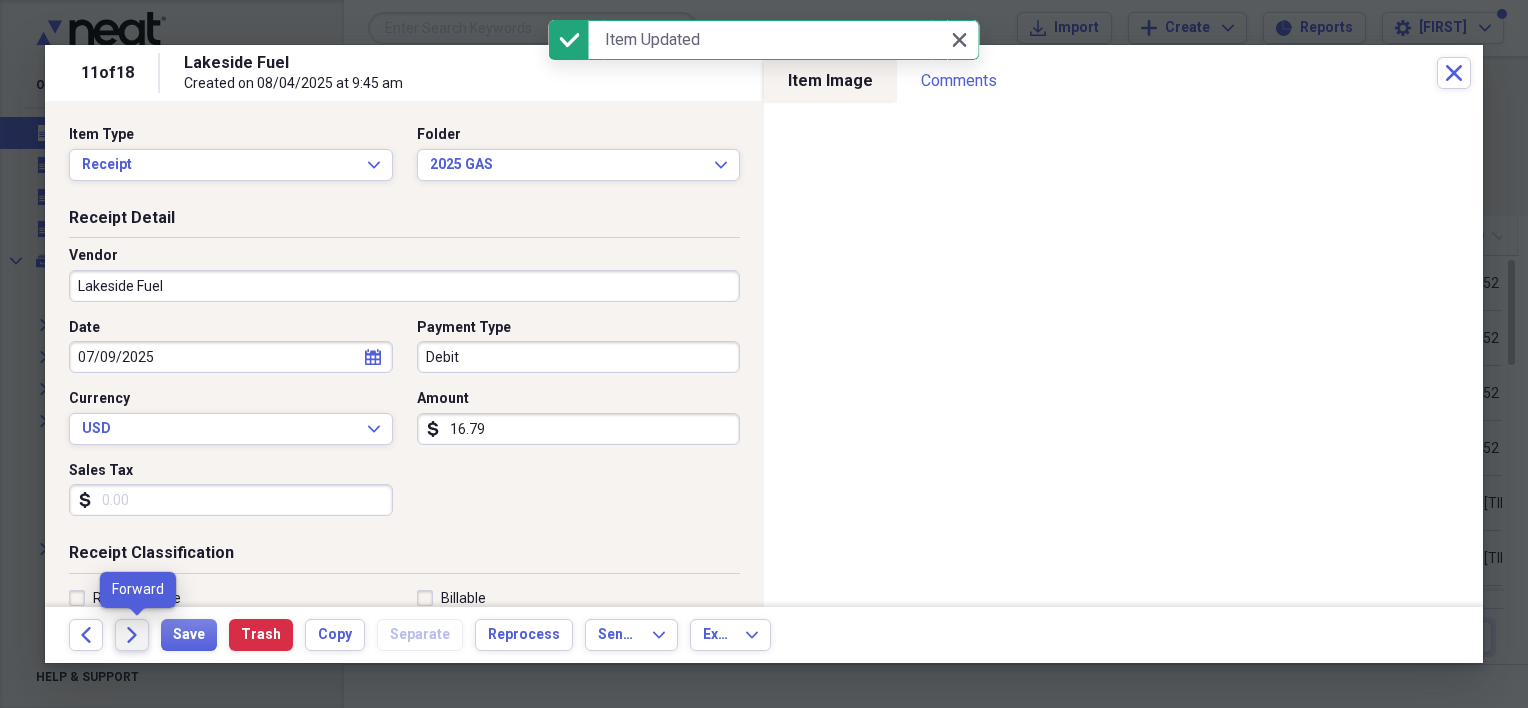 click 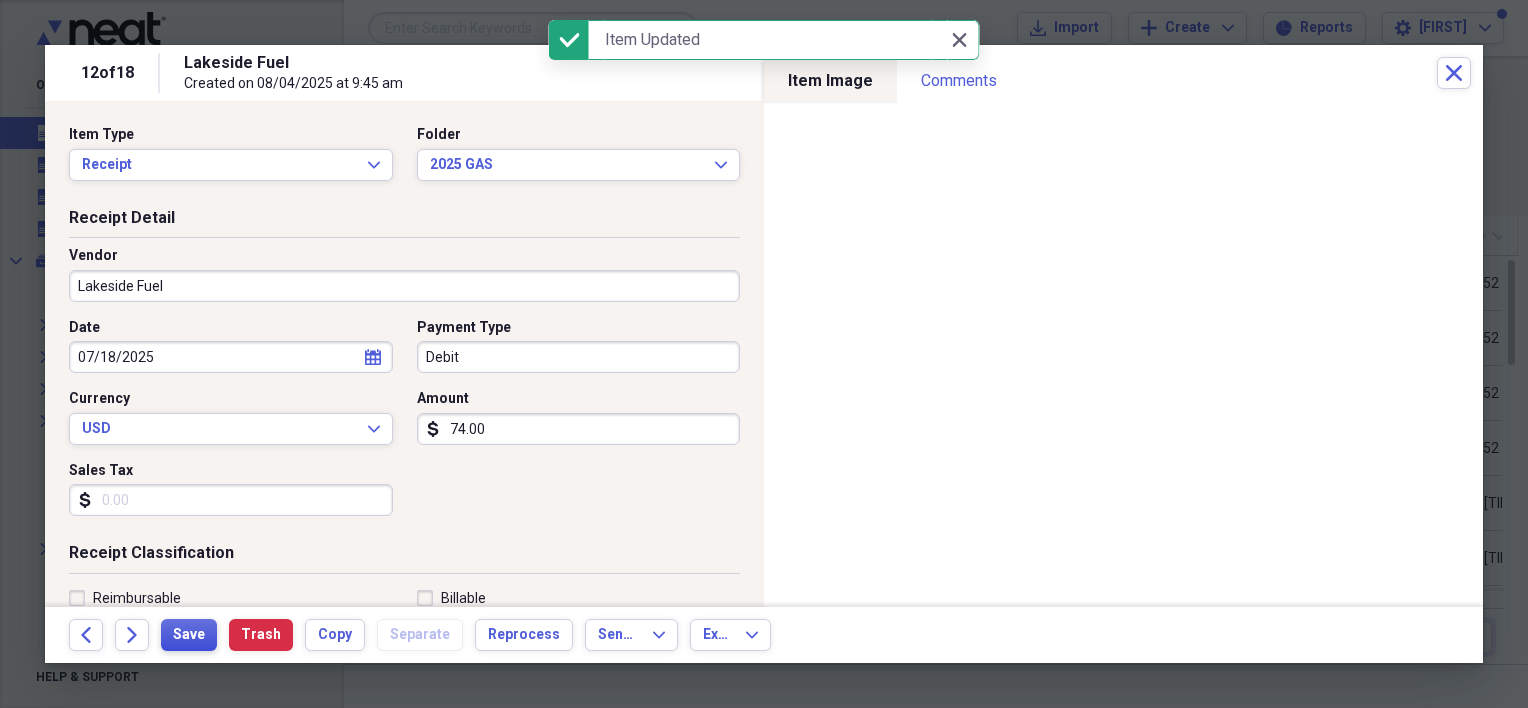 click on "Save" at bounding box center [189, 635] 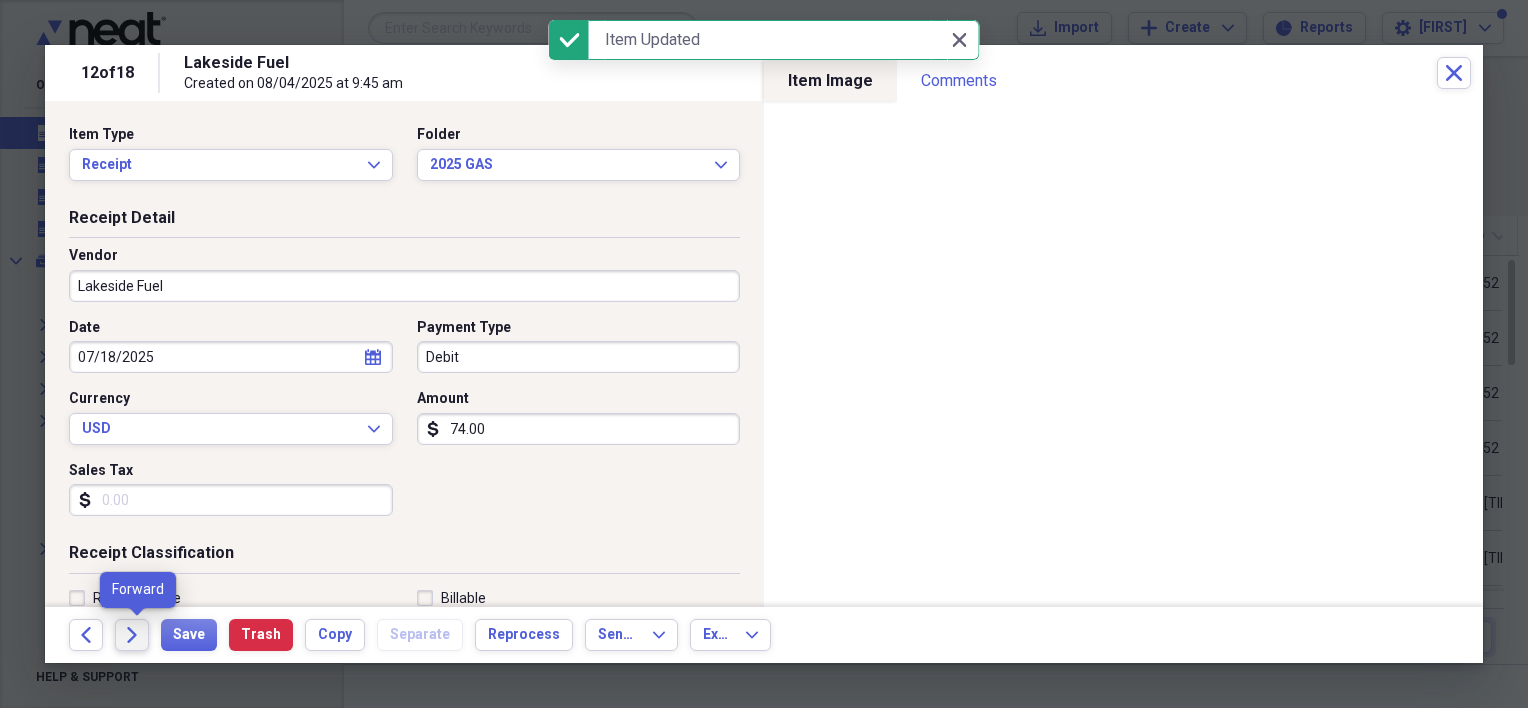 click on "Forward" 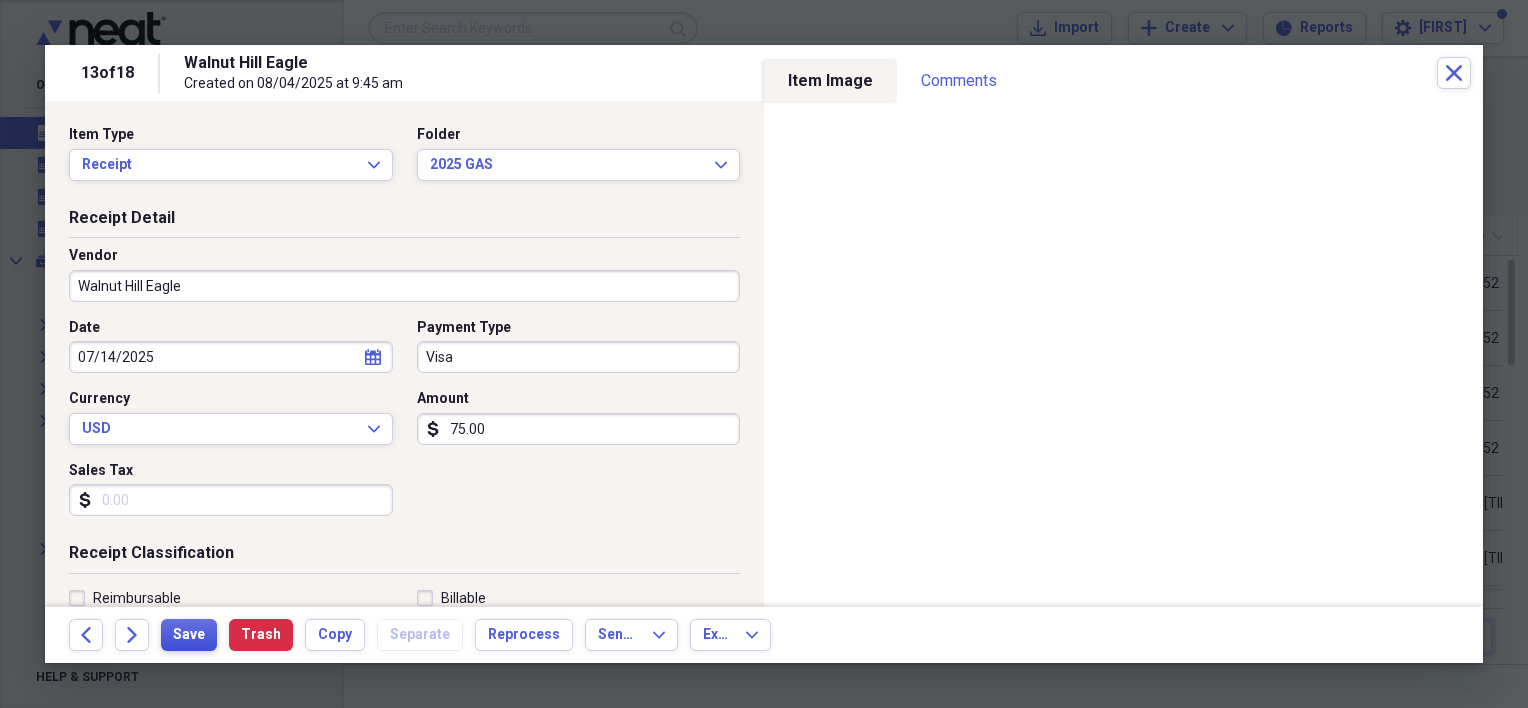 click on "Save" at bounding box center [189, 635] 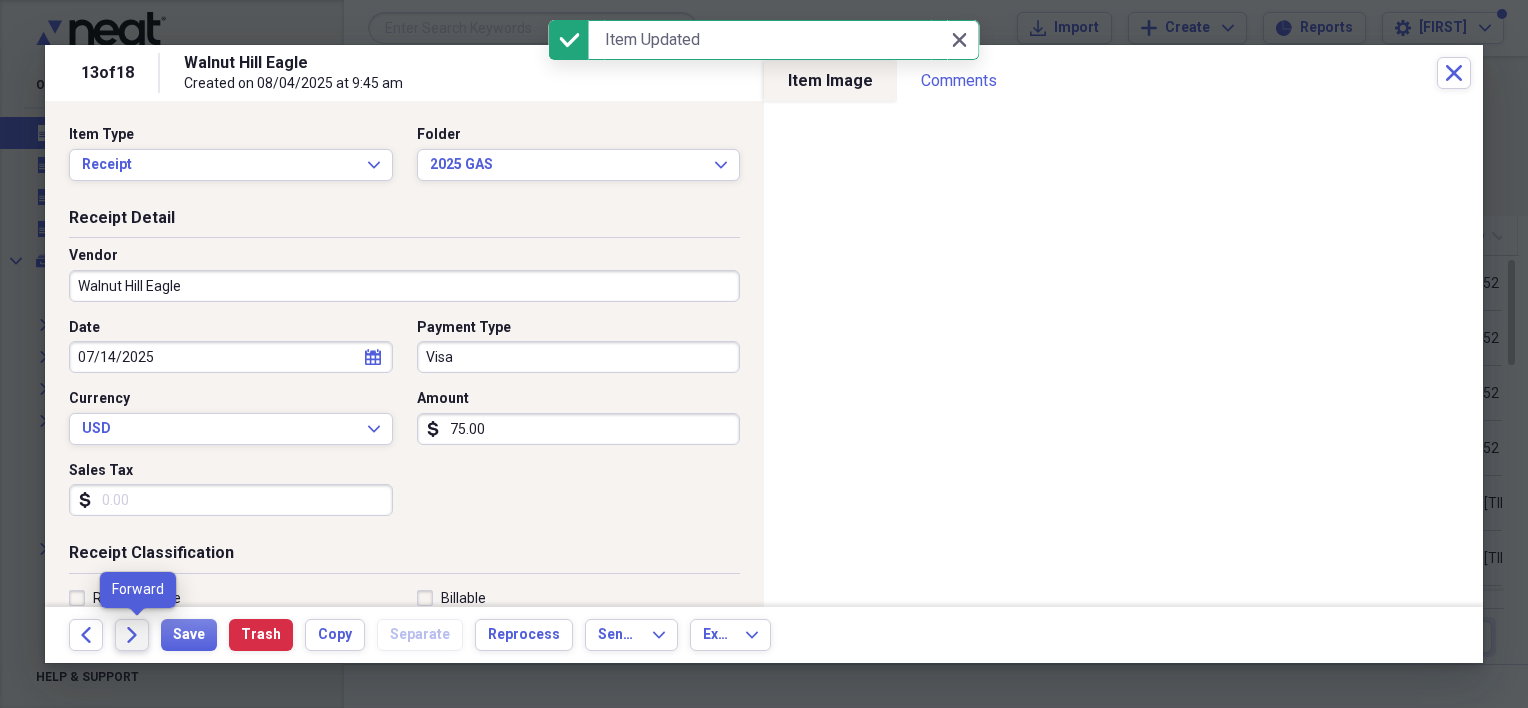 click on "Forward" 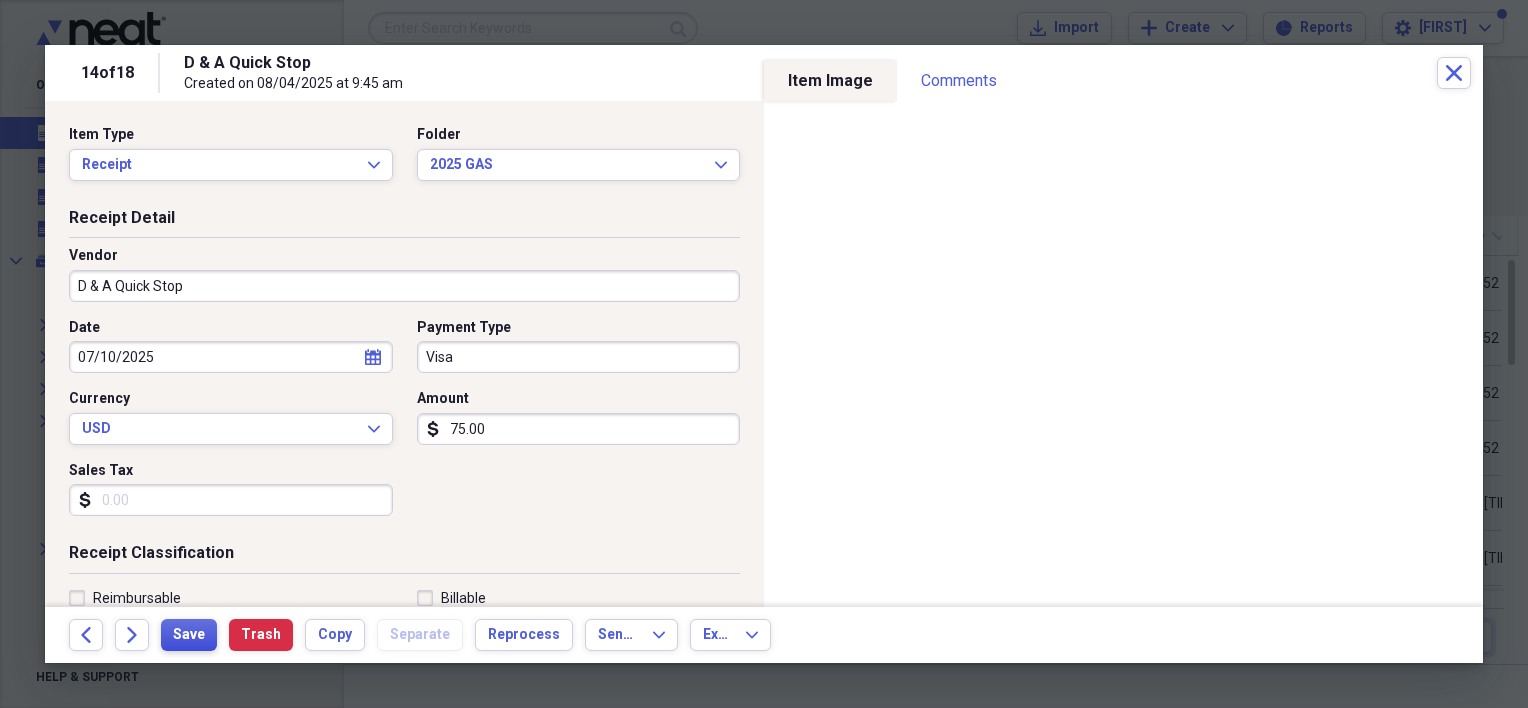 click on "Save" at bounding box center [189, 635] 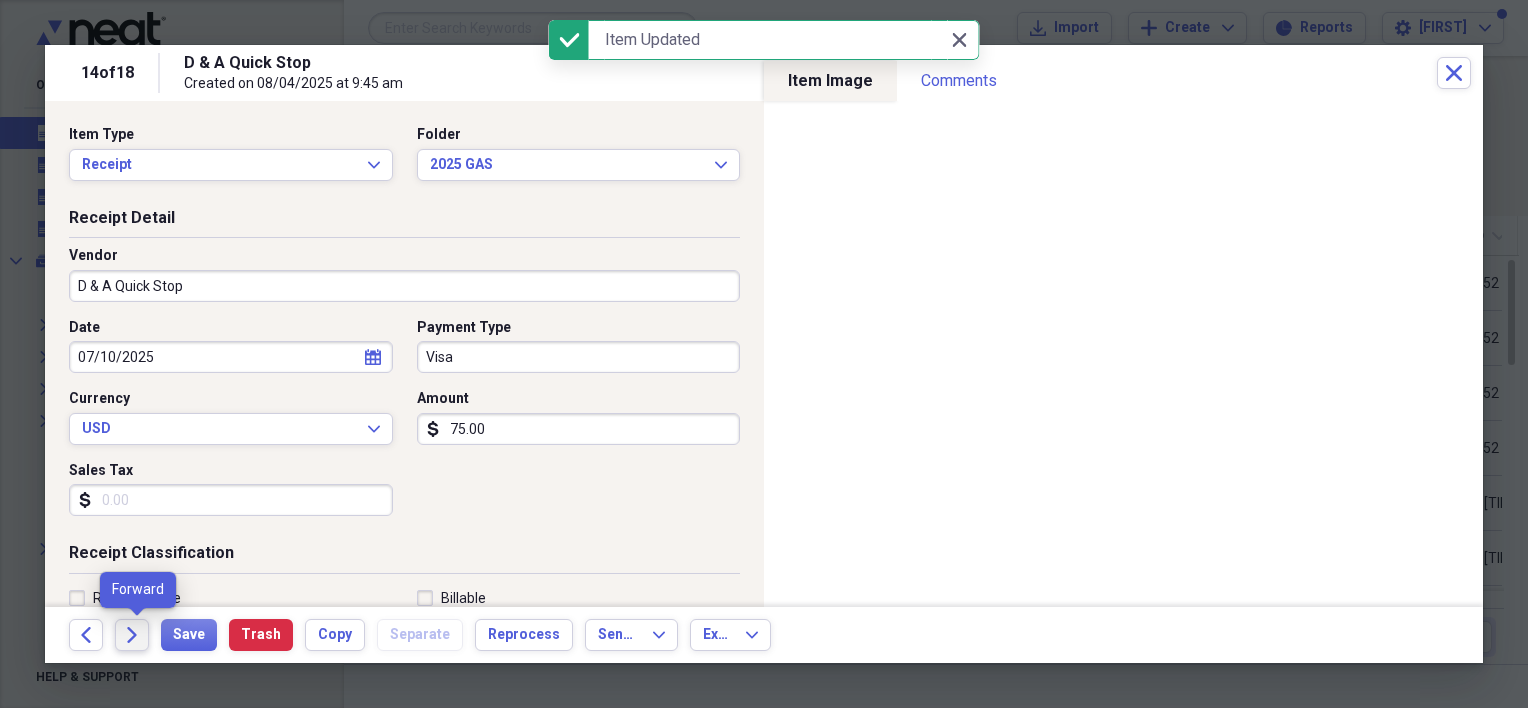 click on "Forward" 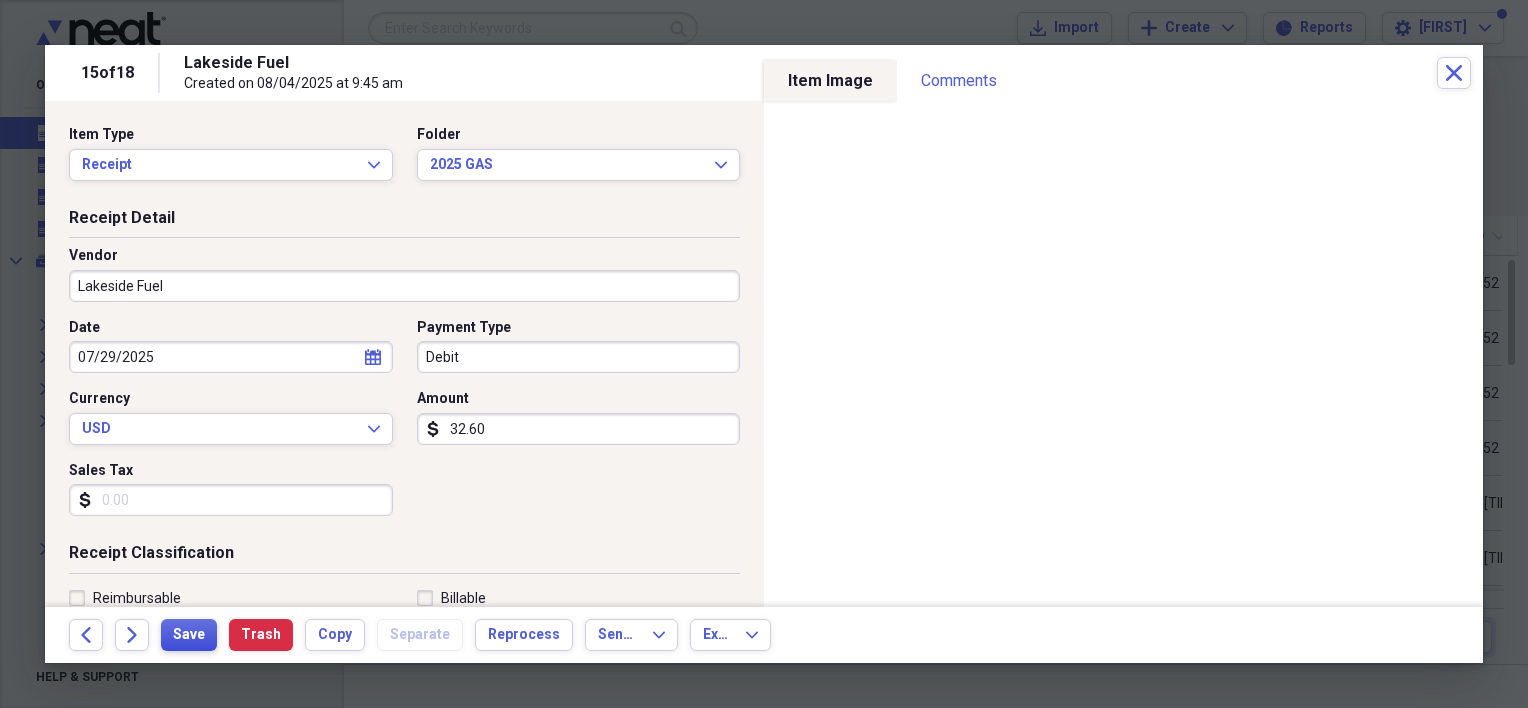 click on "Save" at bounding box center [189, 635] 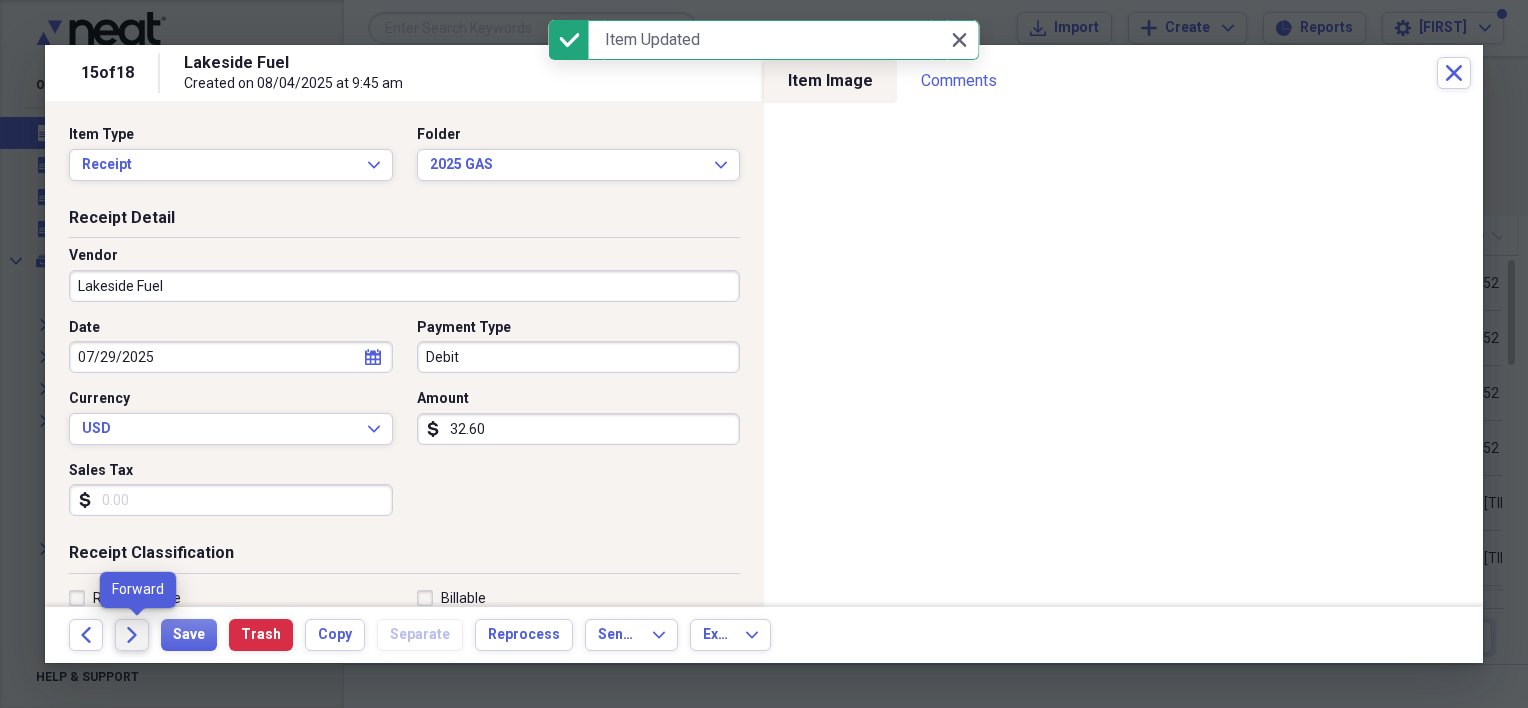 click on "Forward" at bounding box center (132, 635) 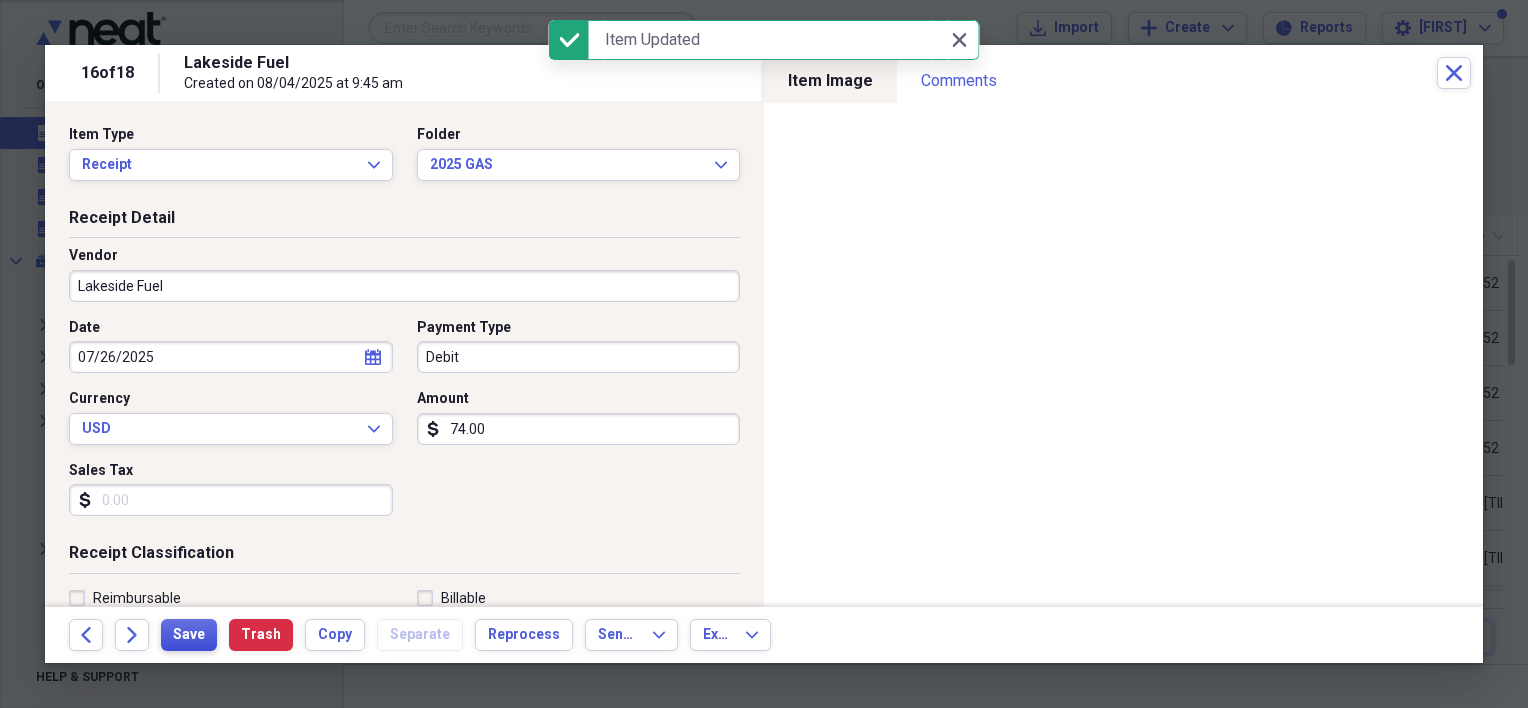 click on "Save" at bounding box center [189, 635] 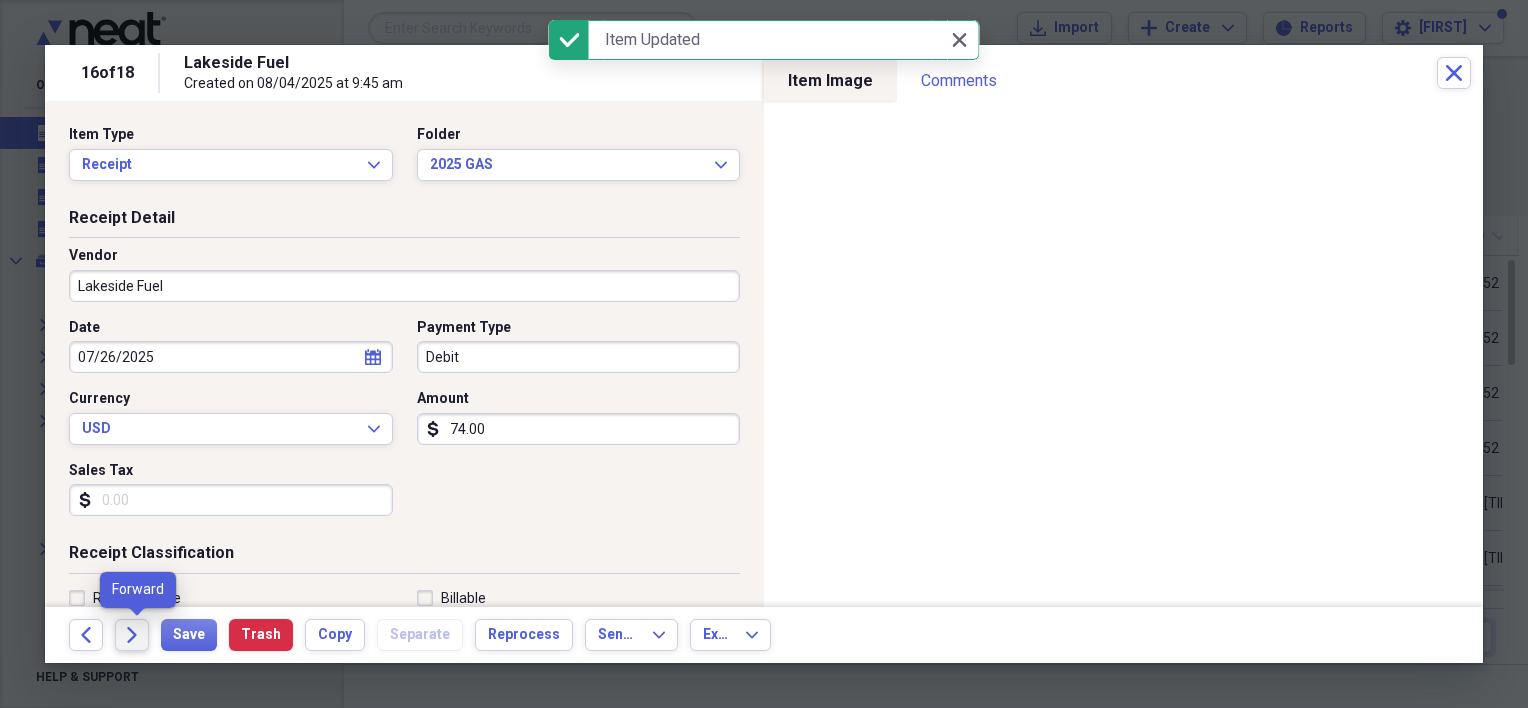 click on "Forward" 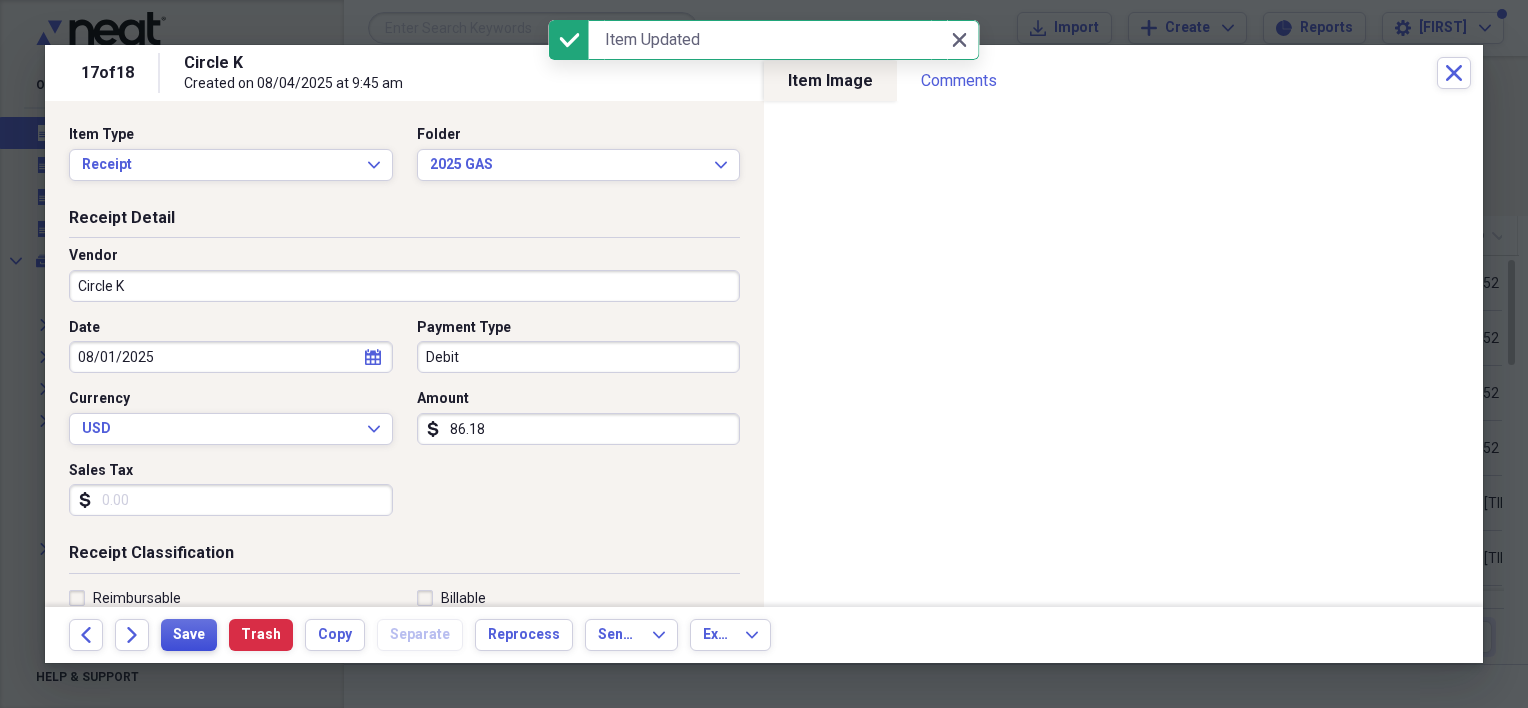 click on "Save" at bounding box center [189, 635] 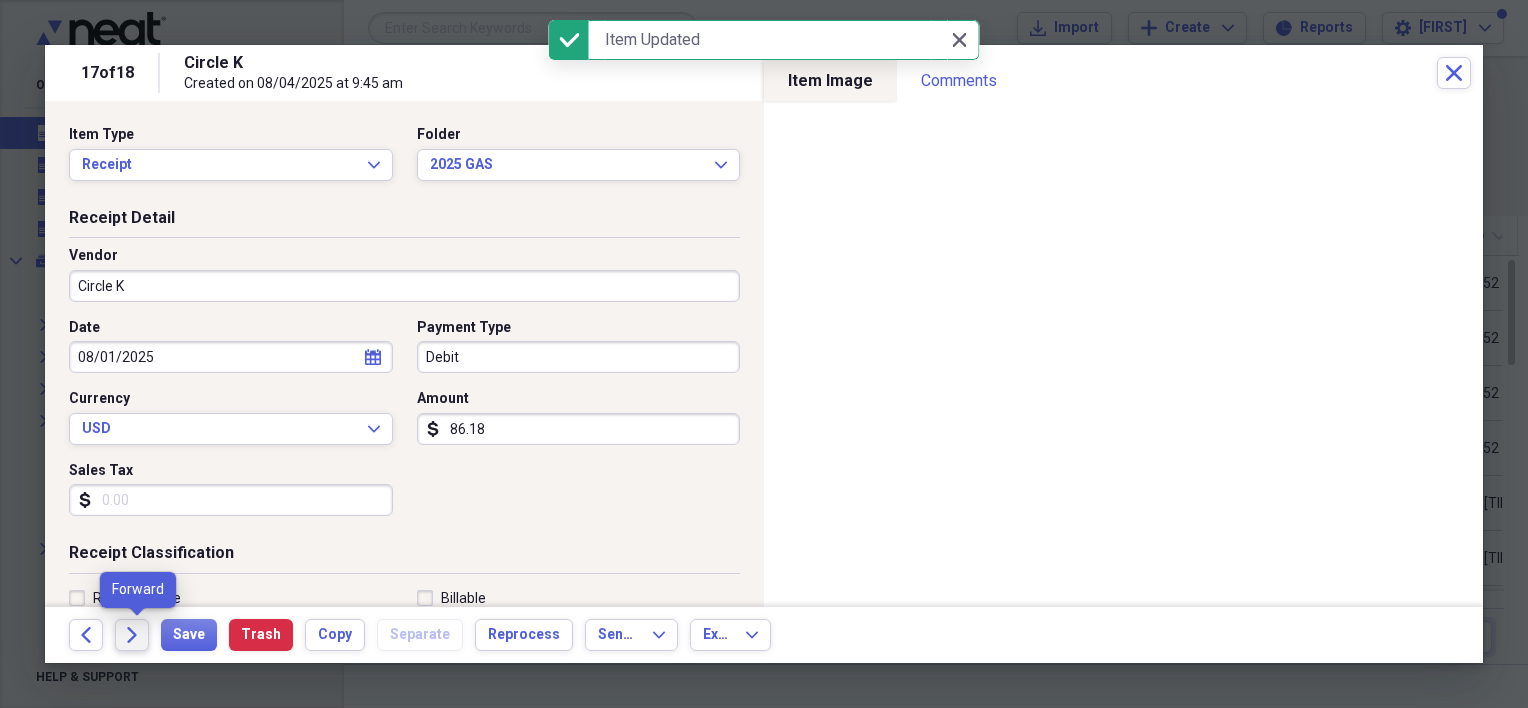 click 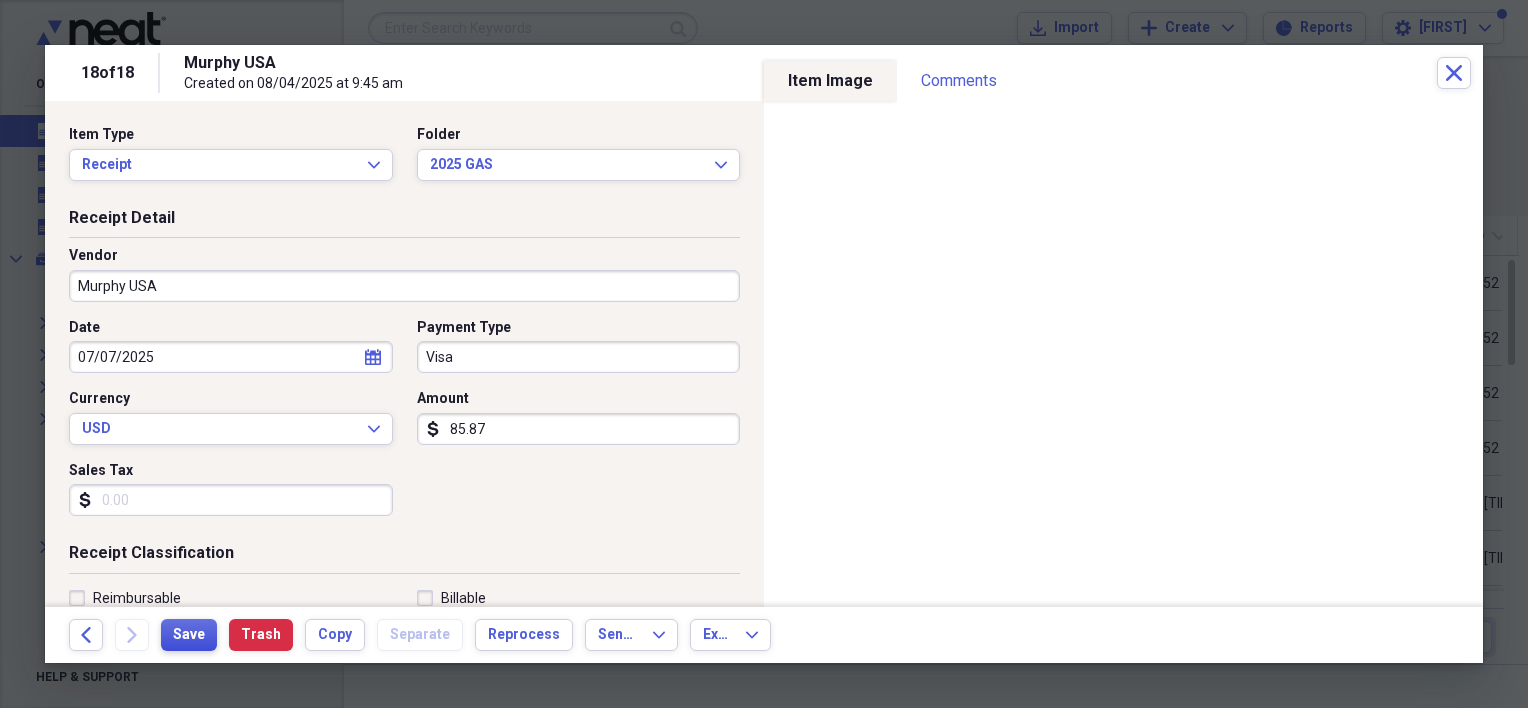 click on "Save" at bounding box center [189, 635] 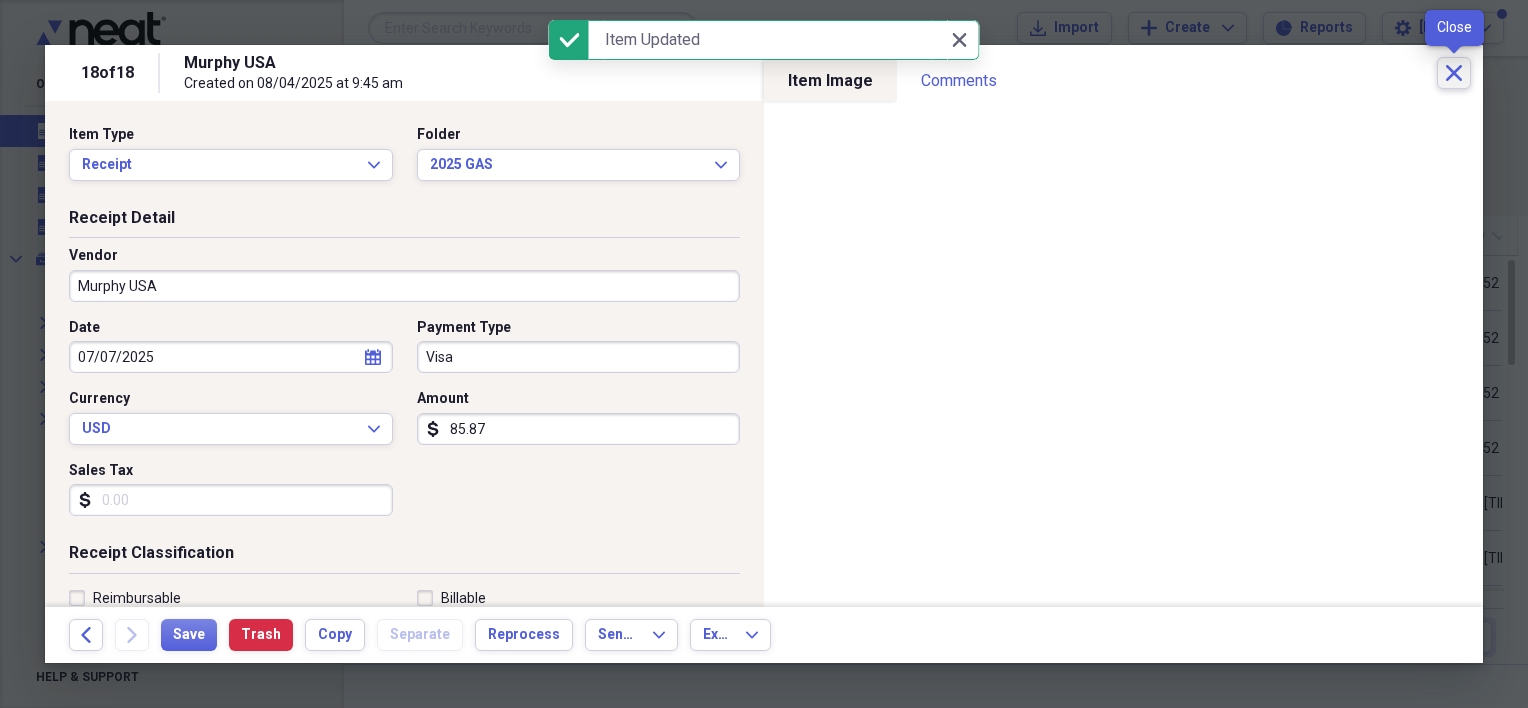 click on "Close" 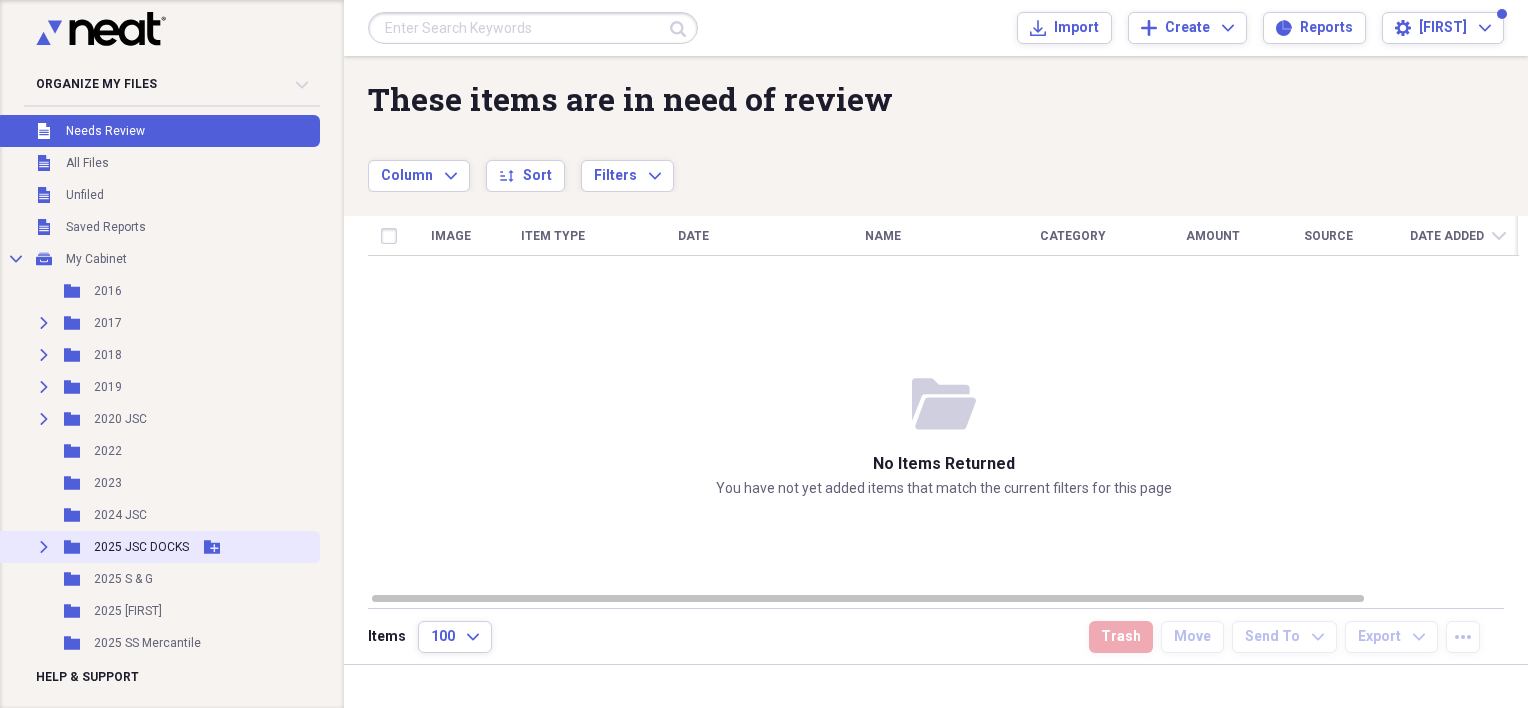 click on "Expand" 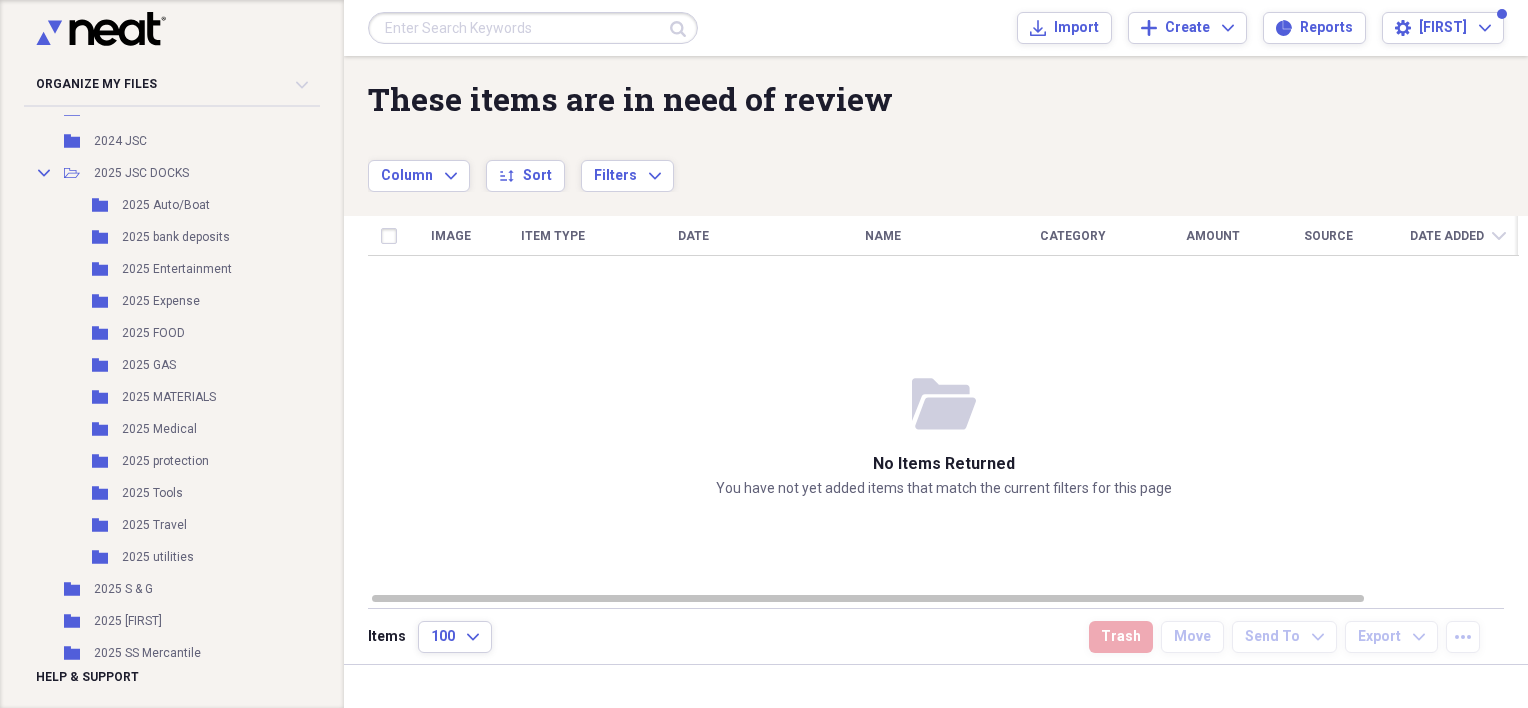 scroll, scrollTop: 363, scrollLeft: 0, axis: vertical 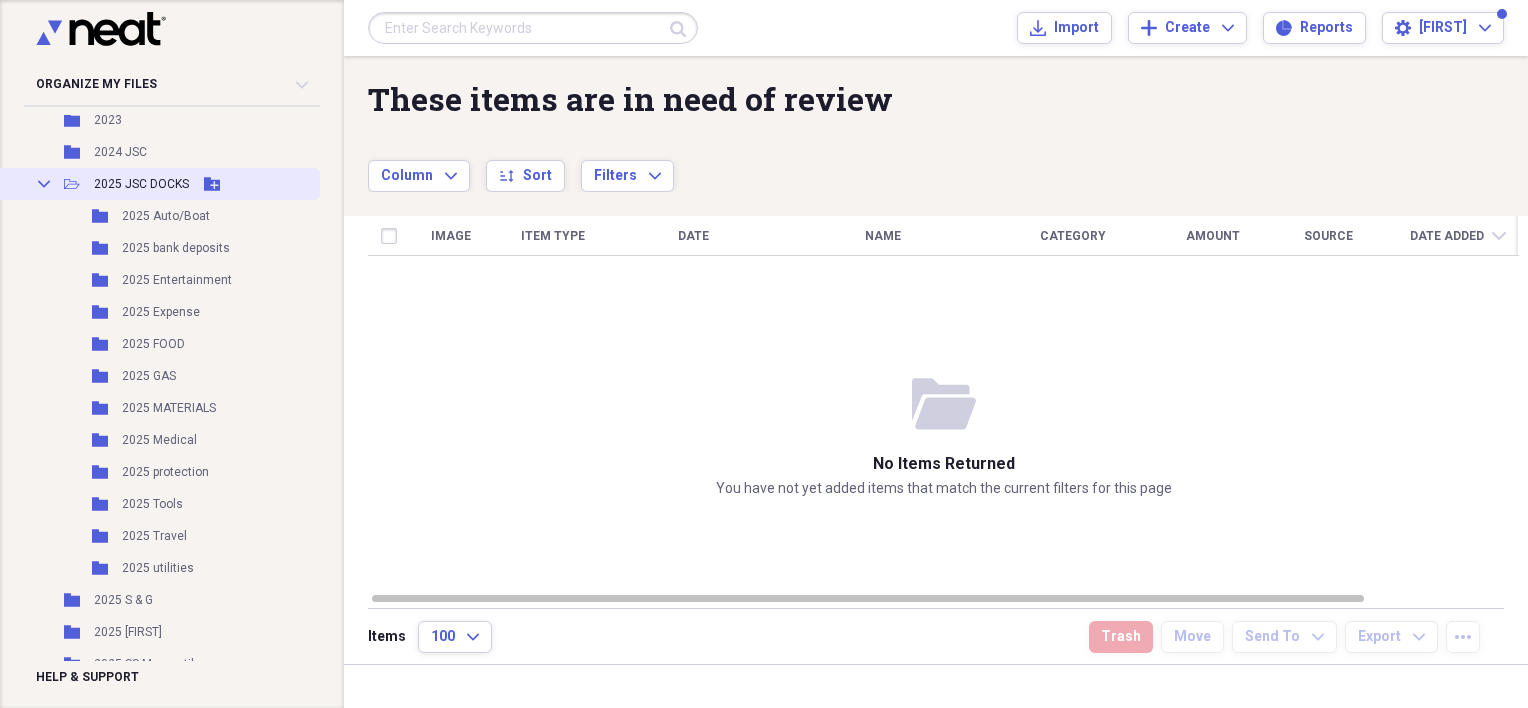 click 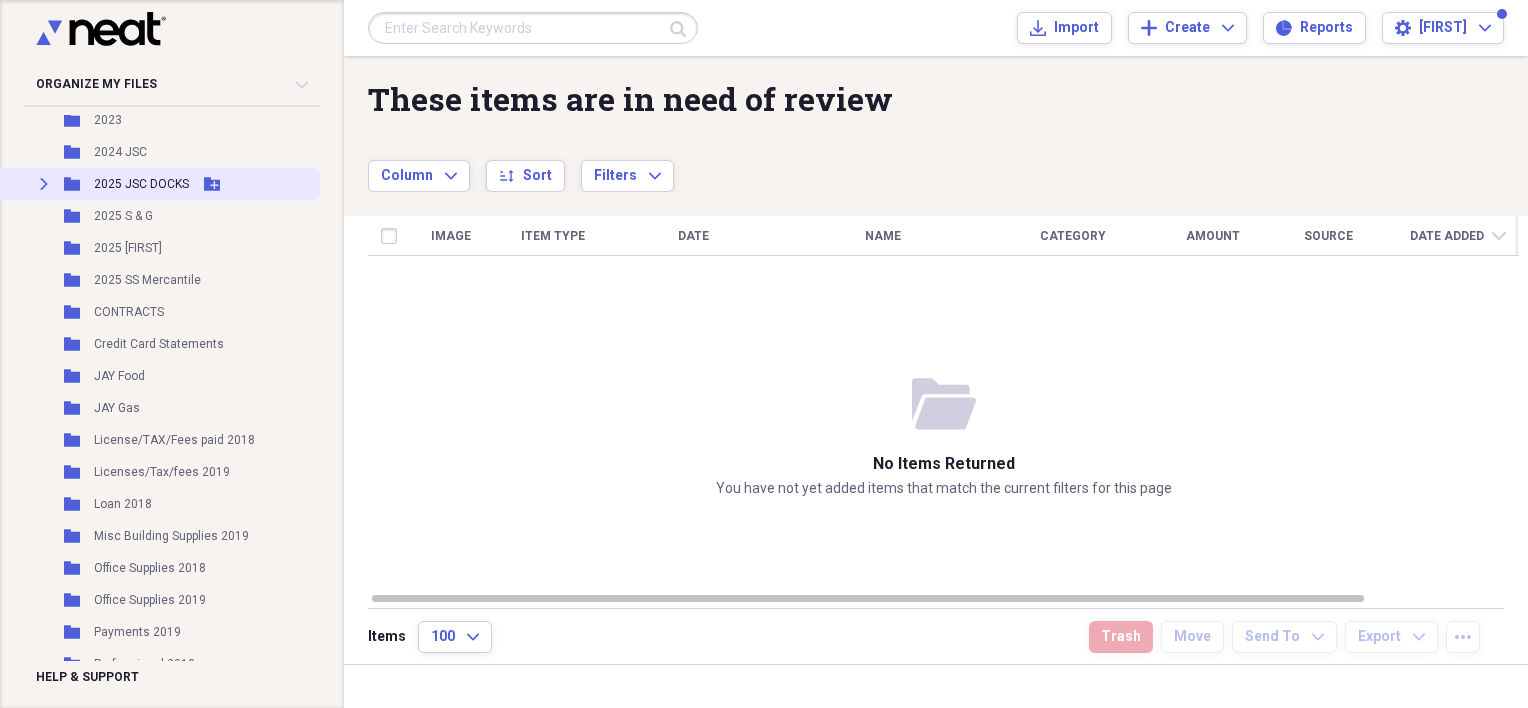 click on "Expand" 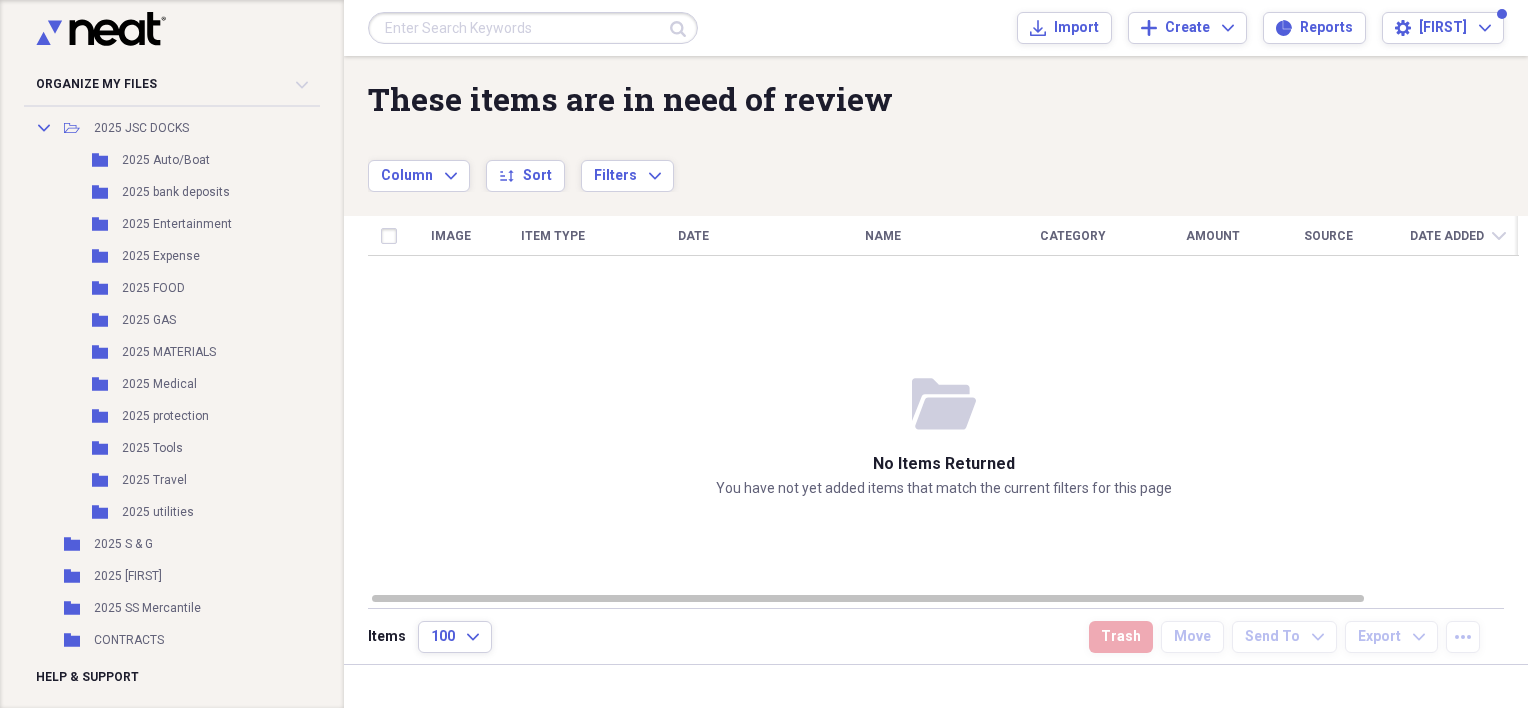 scroll, scrollTop: 399, scrollLeft: 0, axis: vertical 